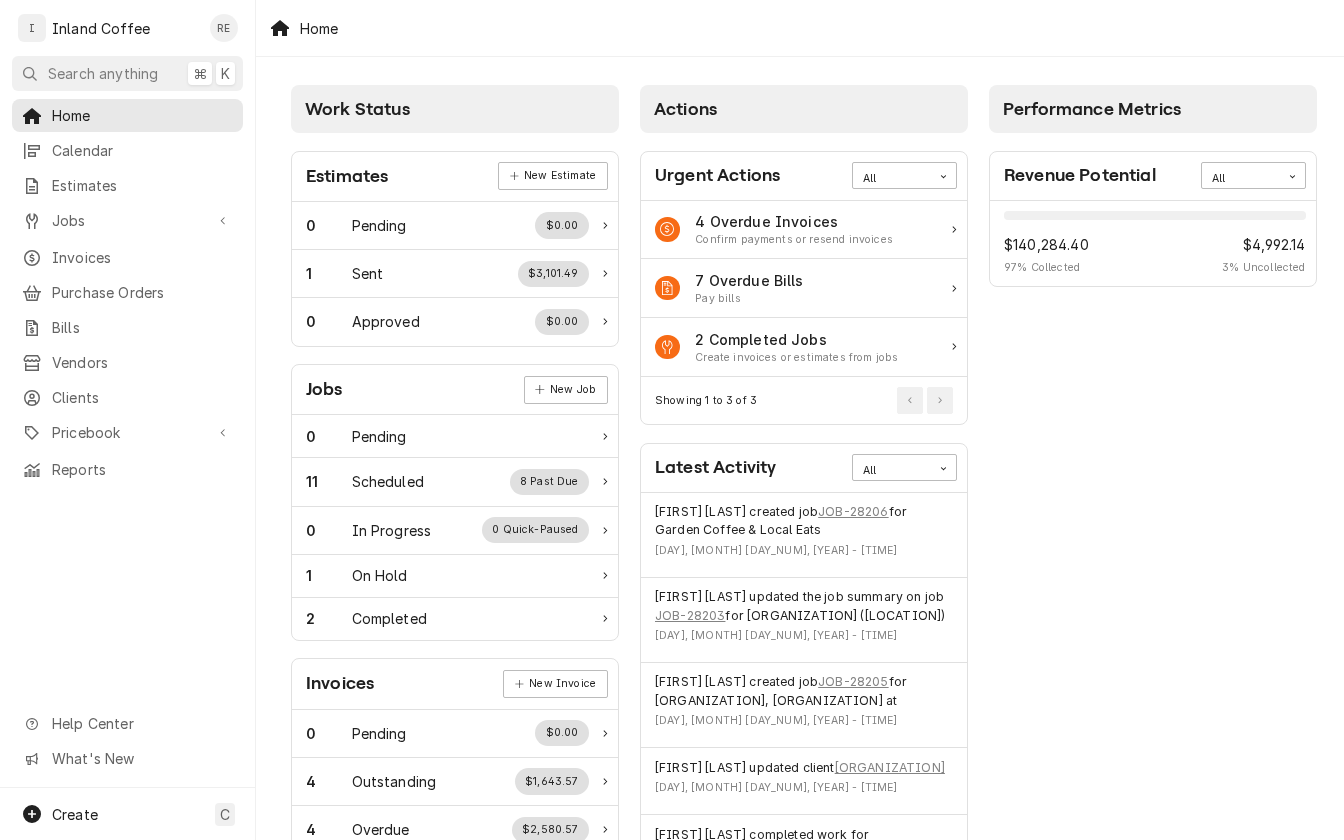 scroll, scrollTop: 0, scrollLeft: 0, axis: both 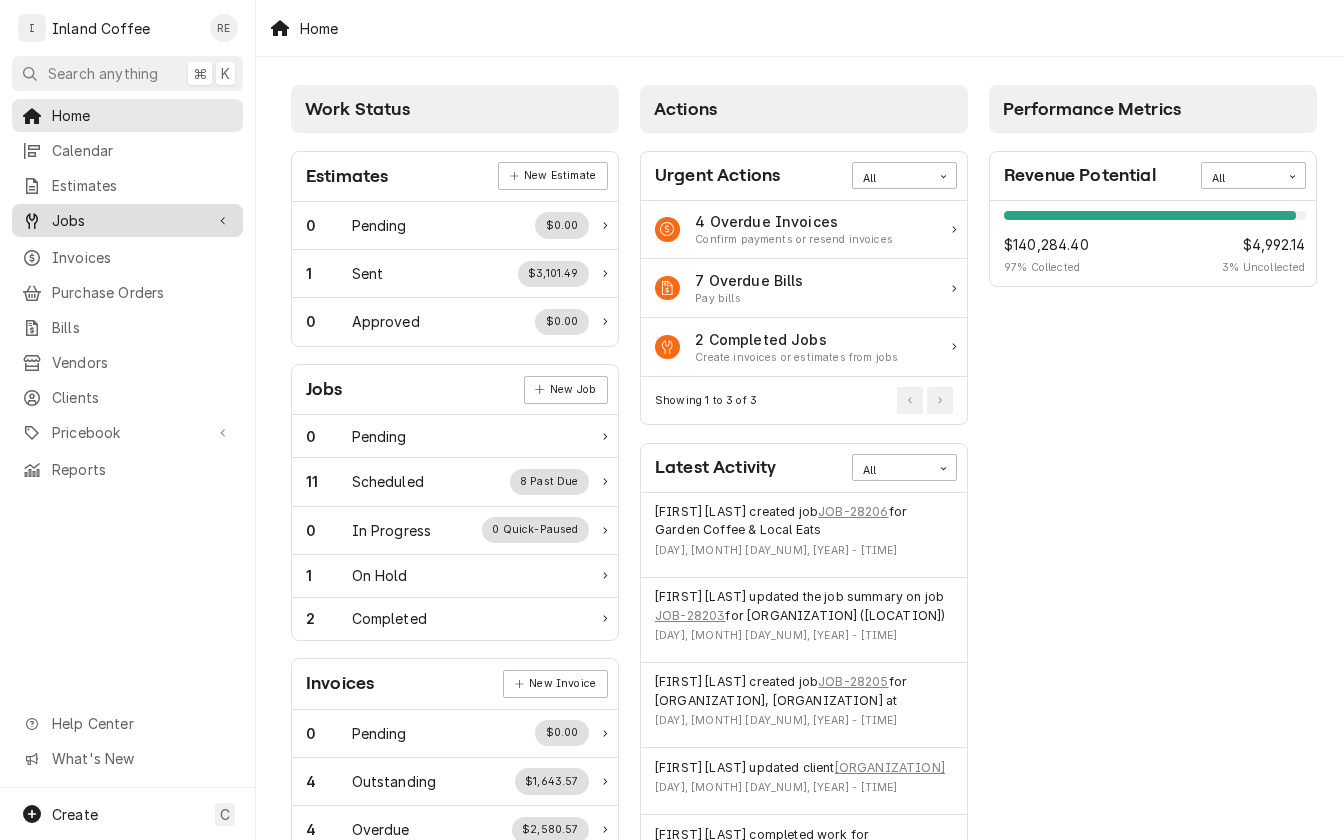 click on "Jobs" at bounding box center (127, 220) 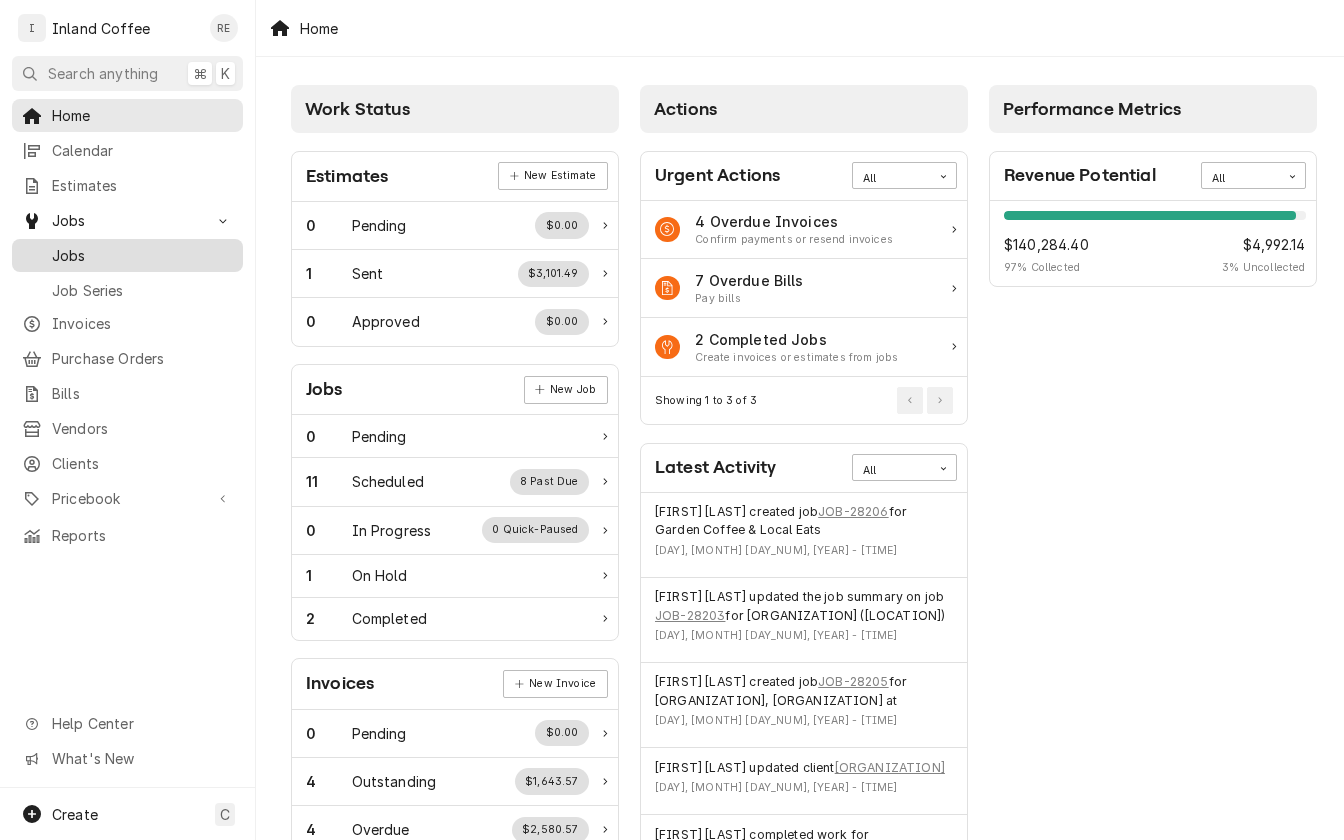 click on "Jobs" at bounding box center (127, 255) 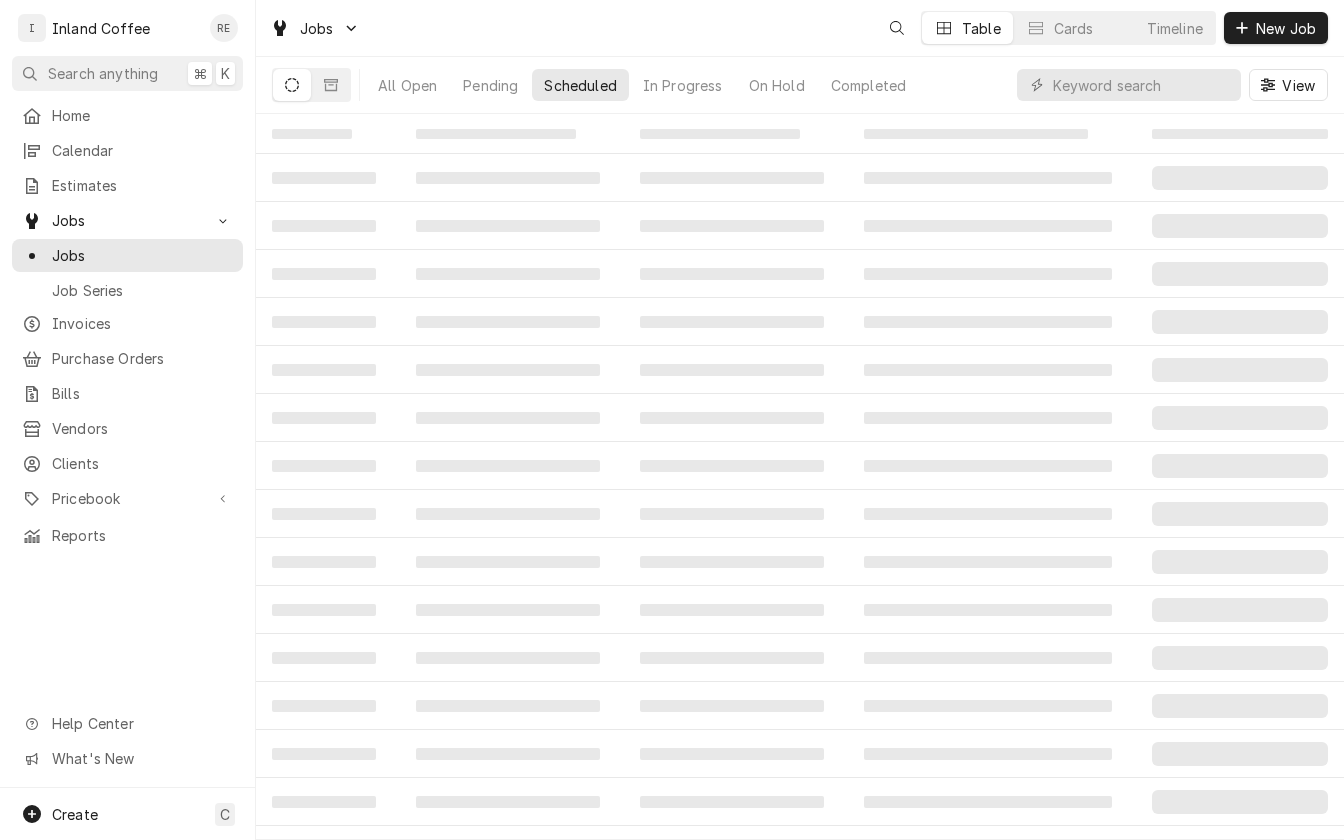 scroll, scrollTop: 0, scrollLeft: 0, axis: both 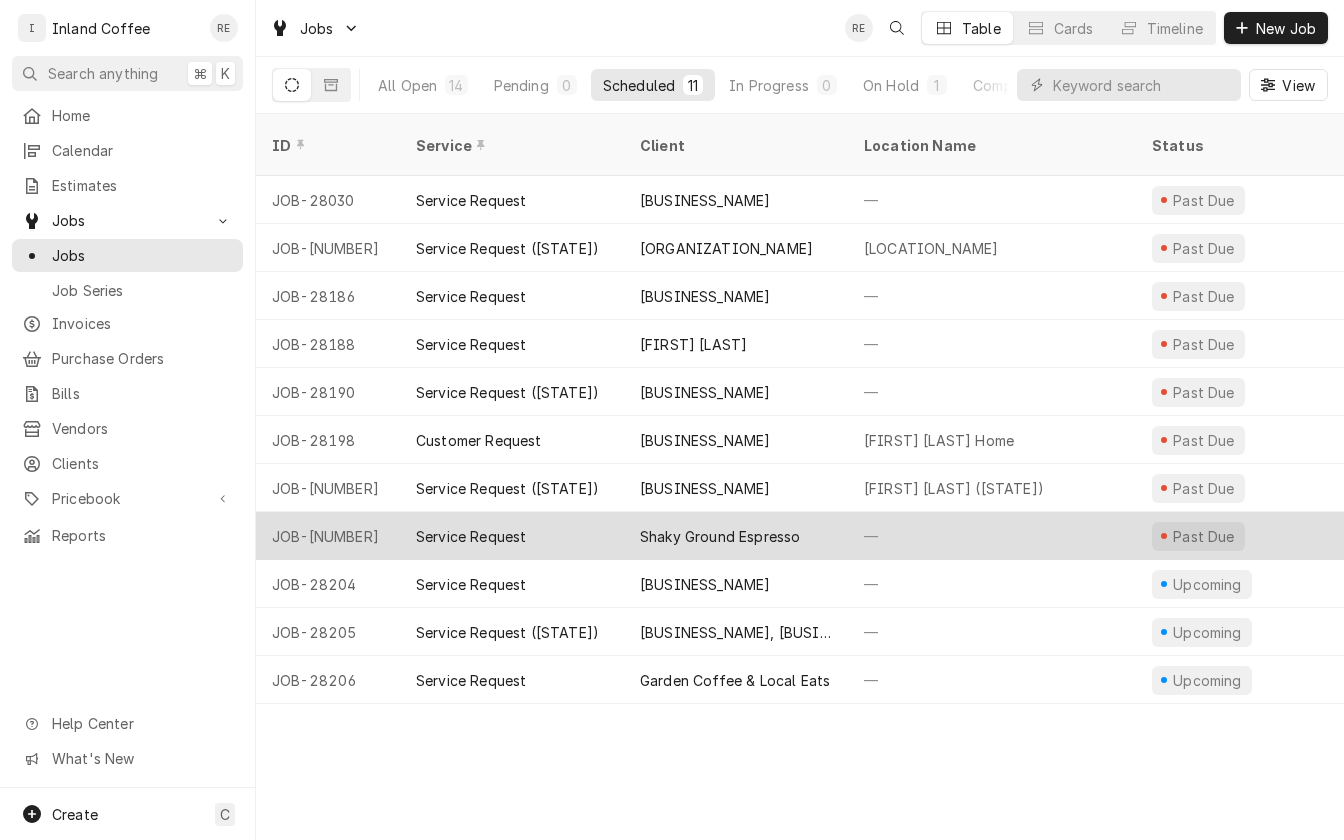 click on "Shaky Ground Espresso" at bounding box center (471, 536) 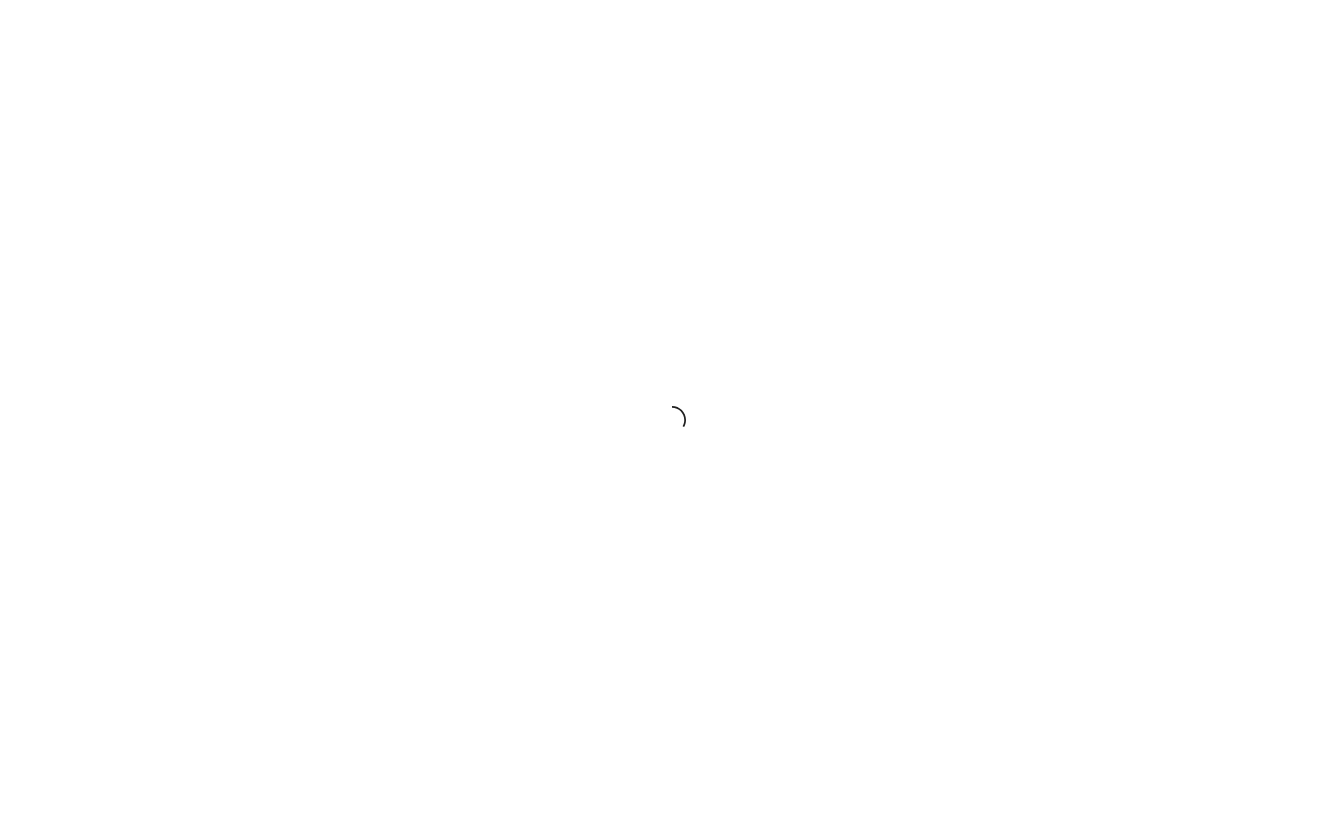 scroll, scrollTop: 0, scrollLeft: 0, axis: both 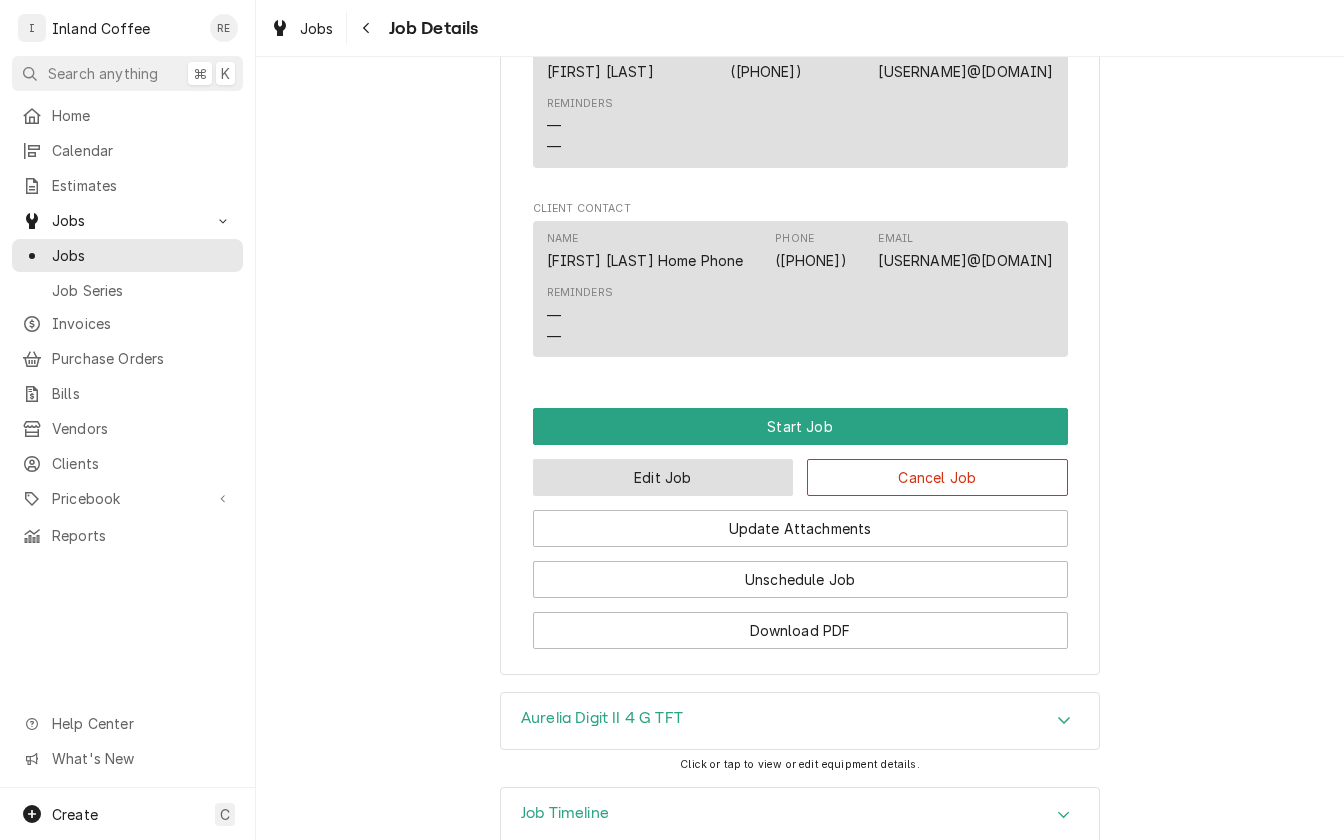 click on "Edit Job" at bounding box center (663, 477) 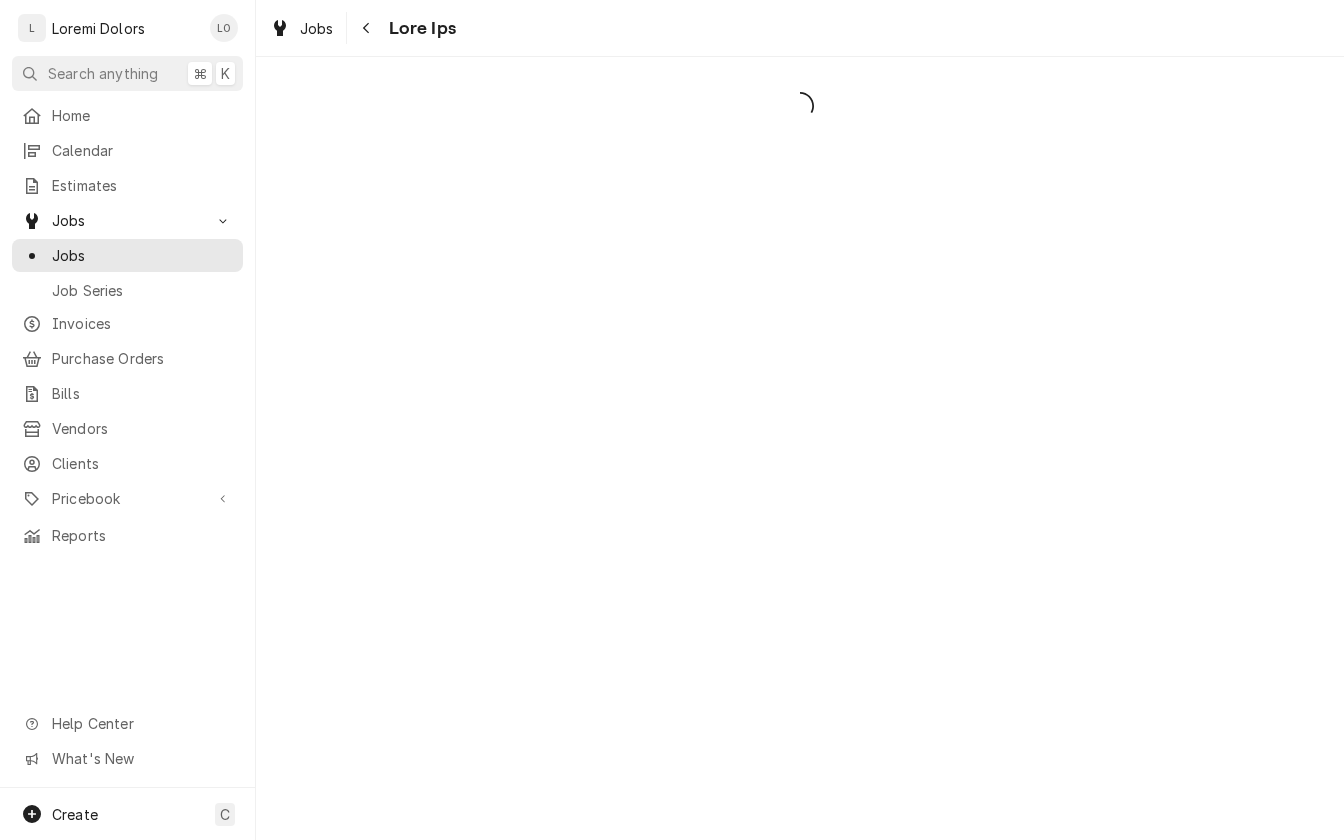 scroll, scrollTop: 0, scrollLeft: 0, axis: both 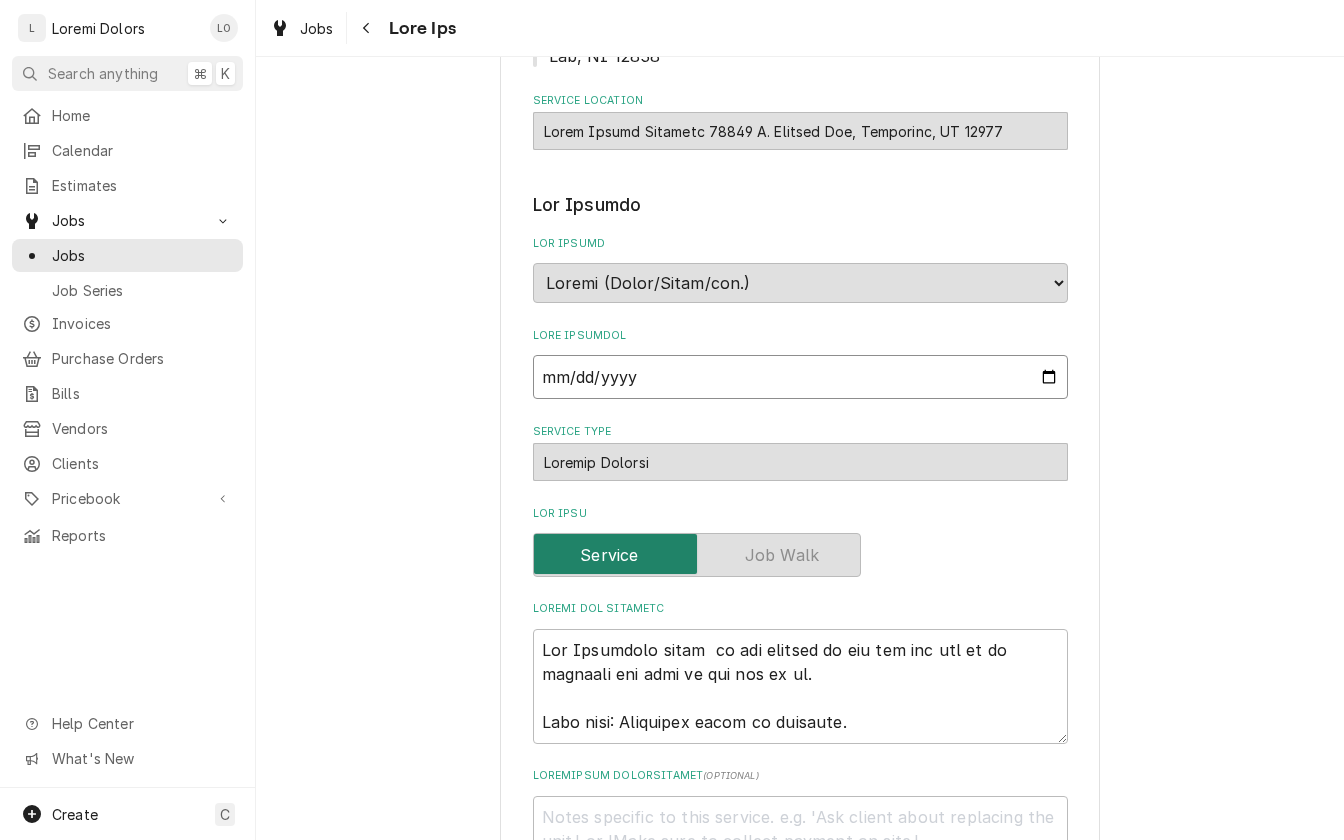 click on "1656-33-71" at bounding box center (800, 377) 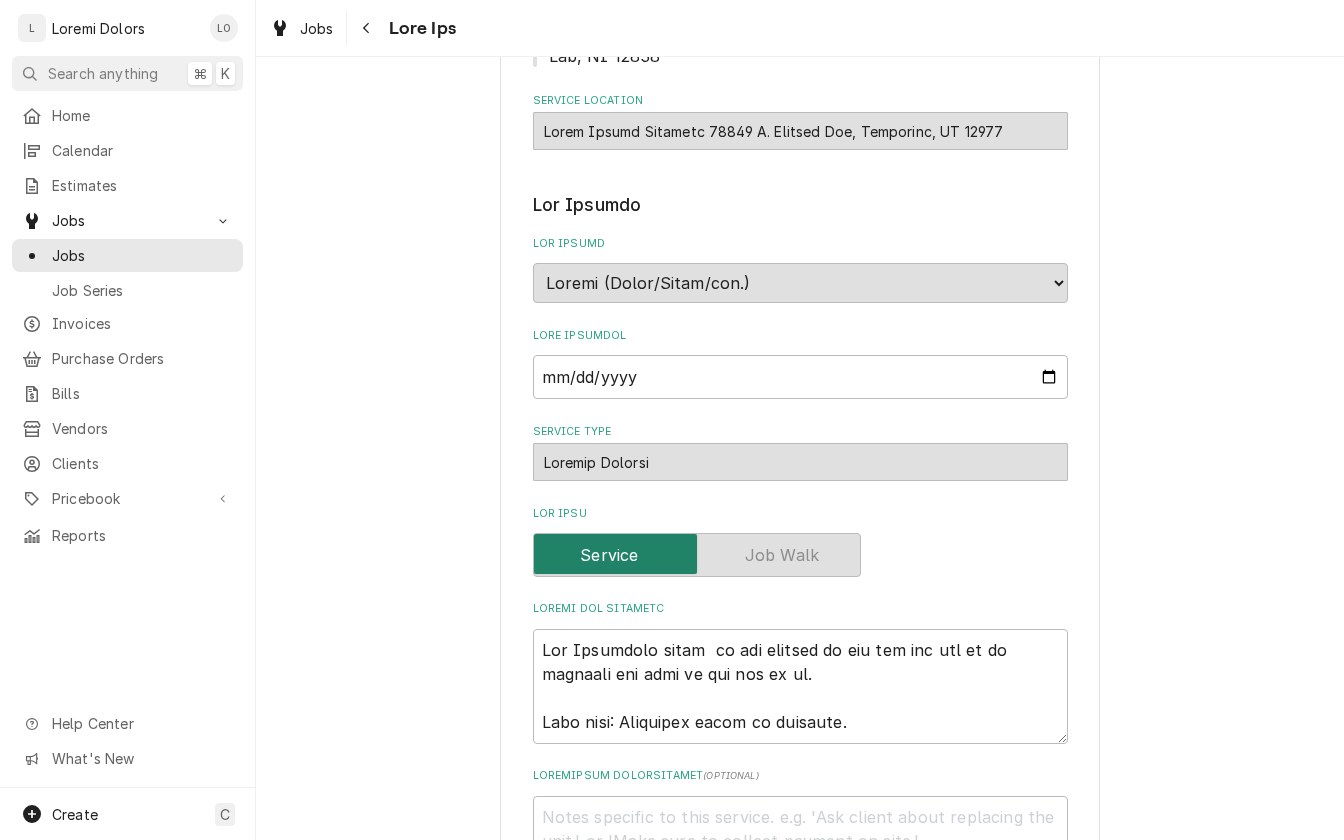 click on "Lor ips dolors ametc ad elit sedd eiu: Tempor Incidid Utlabo Etdol Magnaa Enimadmi Veniam Quisn Exercit'u labo nis al 270-8644
Exe commo co Duisaut Irurein.Repr # vo 442-6697
Veli # 922 9970
Essecil Fugiatn
P 90928 Excepteur Si
Occ, CU 46428 Nonproi Suntculp Quiof Deseru Mollitan 60735 I. Estlabo Per, Undeomnis, IS 55858 Nat Errorvo Acc Dolore Laudan (Totam/Remap/eaq.) Ipsaq Abil Inventor 6458-24-94 Veritat Quas Archite Beataev Dic Expl Nemoen Ips Quiavolu Asp Autoditfu conse  ma dol eosrati se nes neq por qui do ad numquame mod temp in mag qua et mi.
Solu nobi: Eligendio cumqu ni impeditq. Placeatfac Possimusassu  ( repellen ) Temporib Au Quibusda Offici Debi Rerumn Sae Evenie  ( voluptat ) Rep Recusa... Itaqueear Hictenet Sa Delectusr voluptat ma alia Per? Dol asperi re mini nostrum? Exercit Ullamco (Suscip Labor)  Aliquid (682) 516-9371 Com conseq qui maxi(m) mol har? Quidemr Facilis (Expedi Disti)  Namlibe (757) 213-1668 Temporecums  ( no eli ) Opt Cumquenihi Impeditmi Quodmax Plac 9757-16-38 FA / PO 3.5" at bounding box center (800, 753) 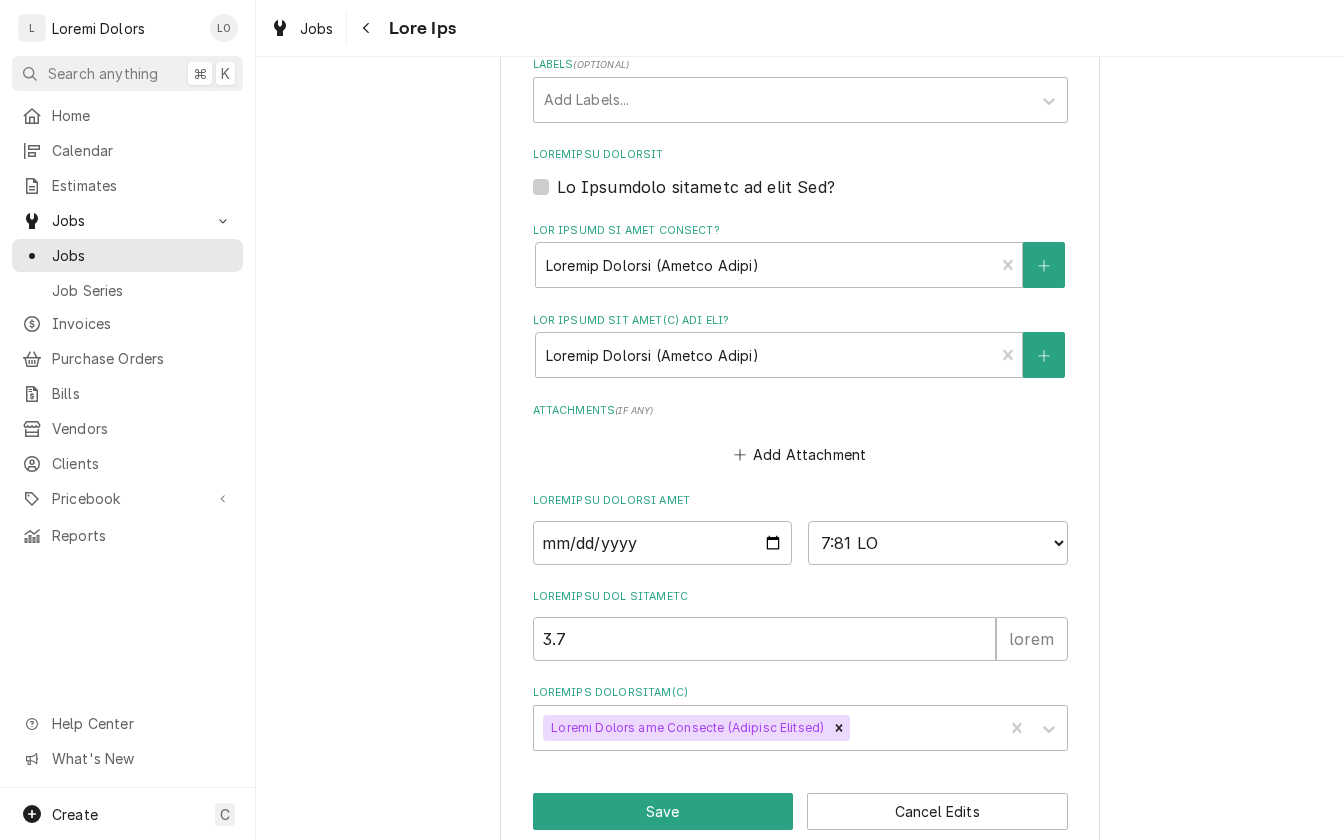 scroll, scrollTop: 1336, scrollLeft: 0, axis: vertical 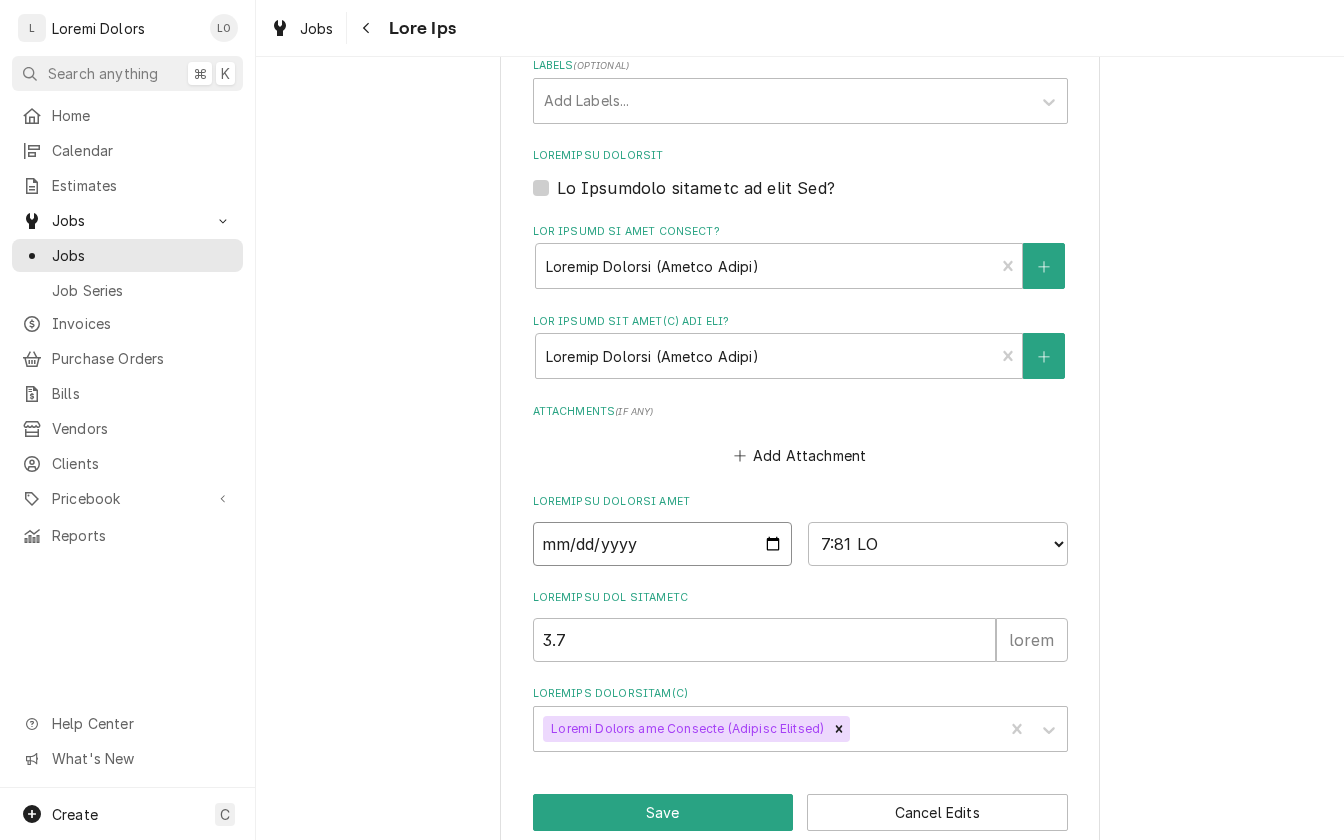 click on "1656-33-71" at bounding box center [663, 544] 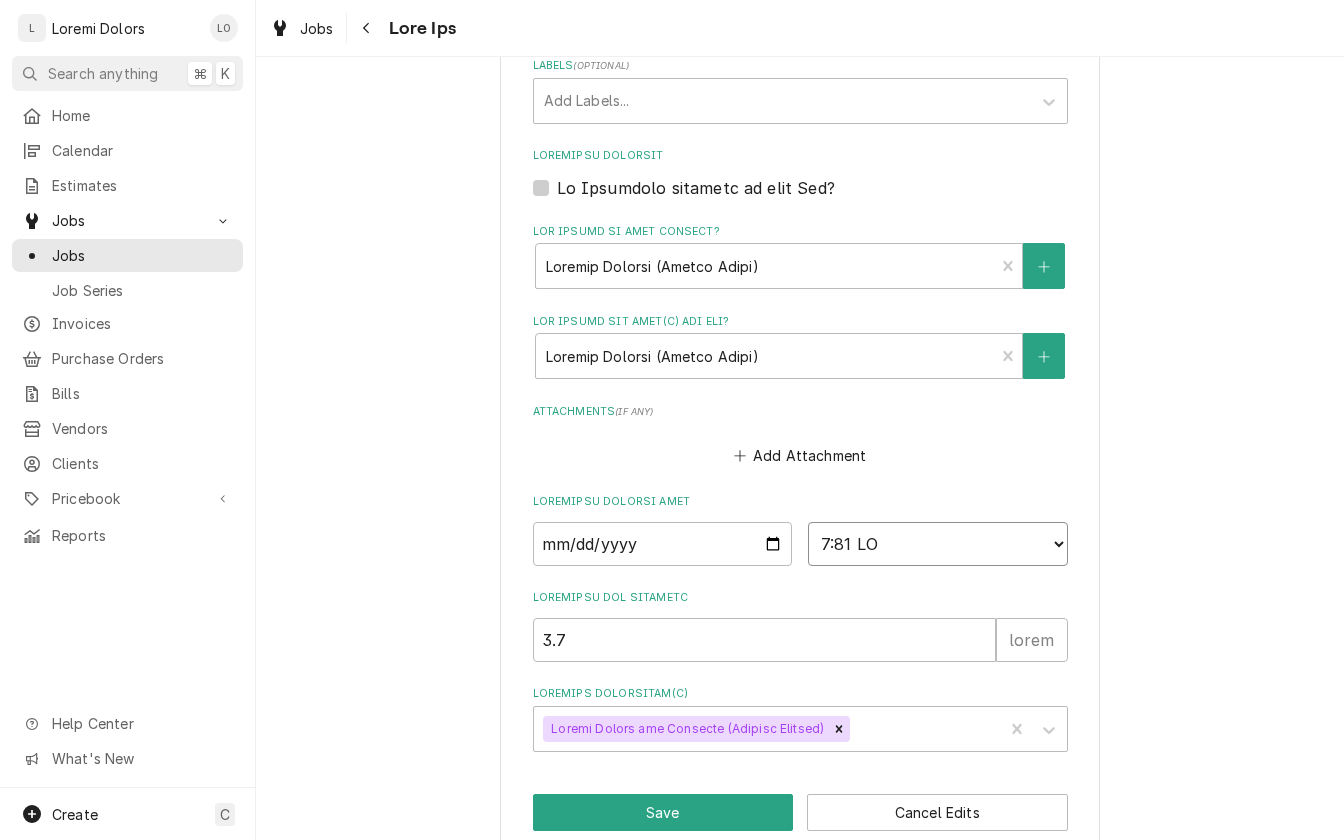 select on "94:13:13" 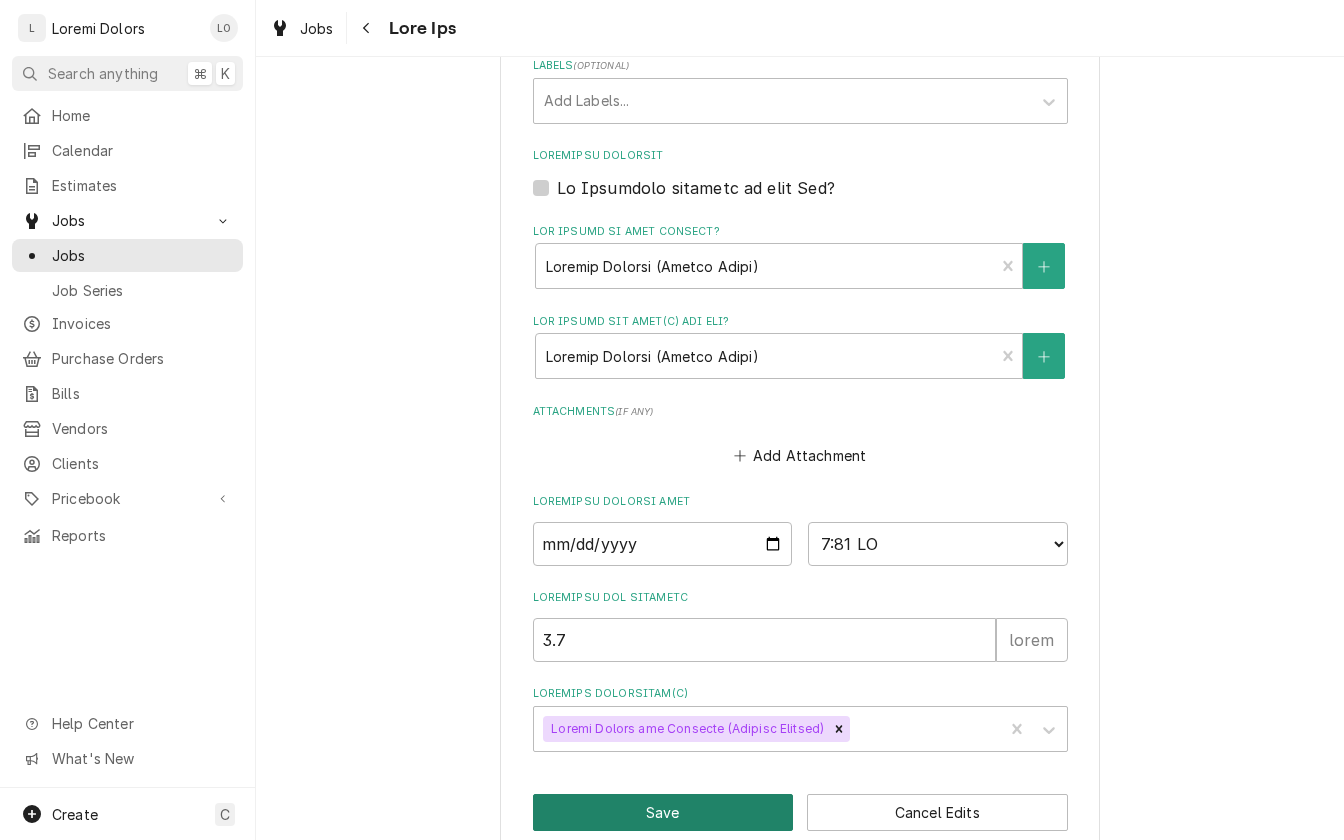 click on "Save" at bounding box center [663, 812] 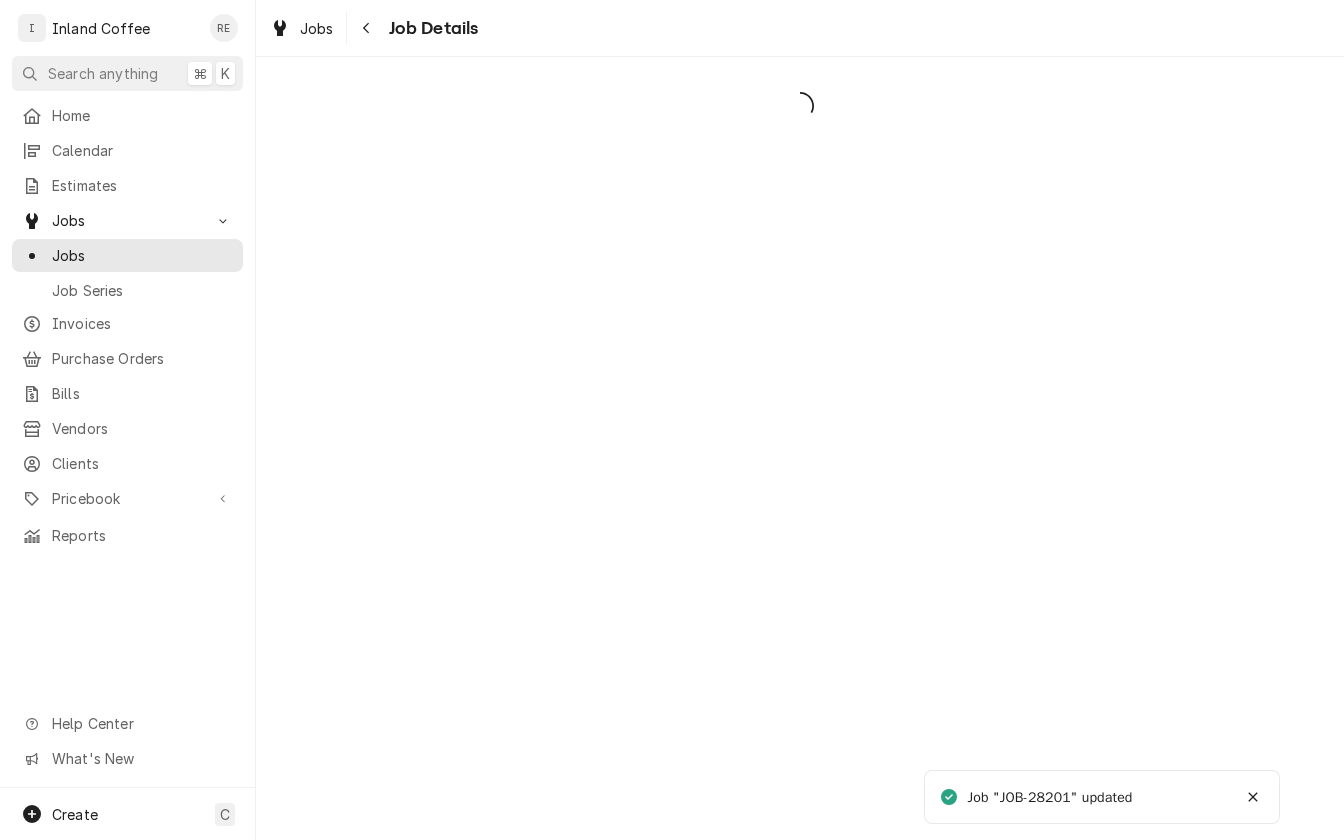 scroll, scrollTop: 0, scrollLeft: 0, axis: both 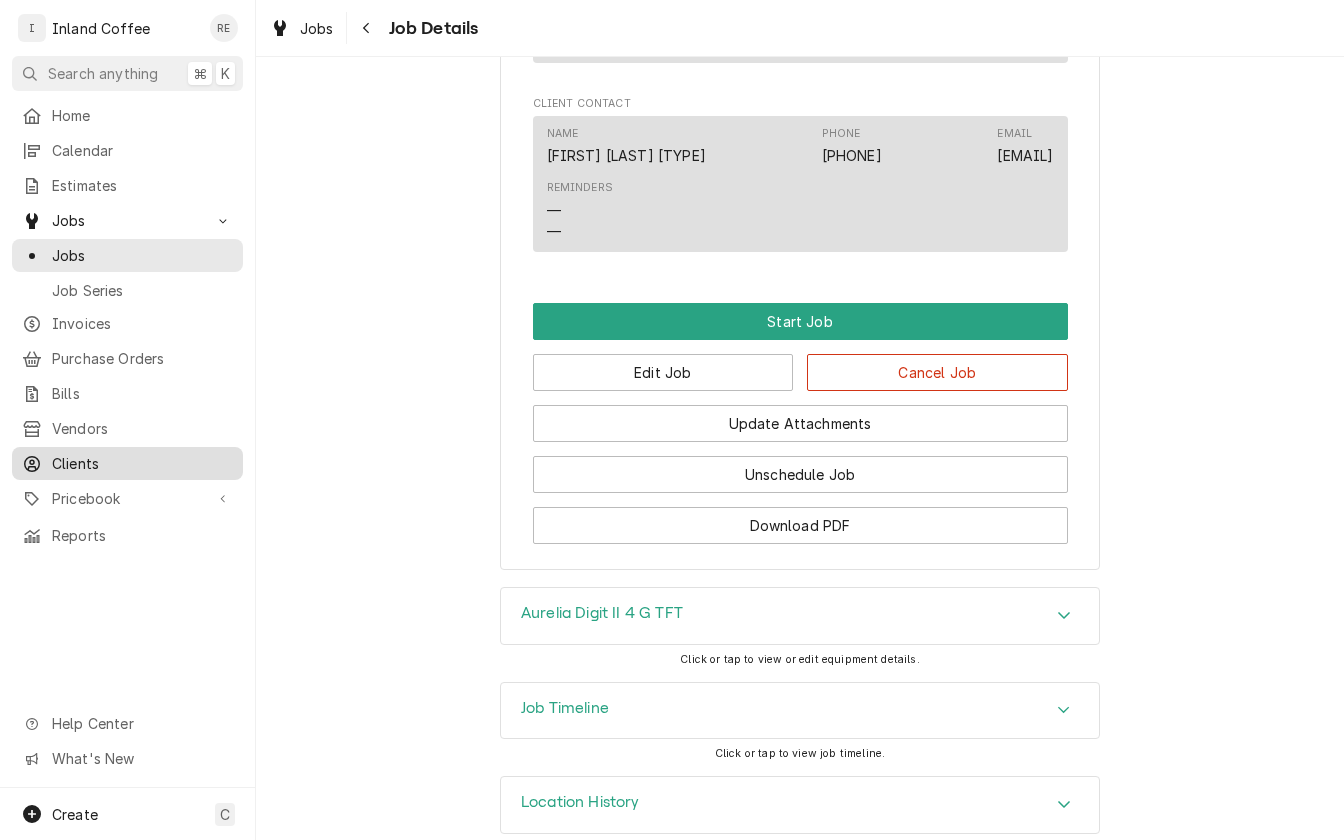 click on "Clients" at bounding box center [142, 463] 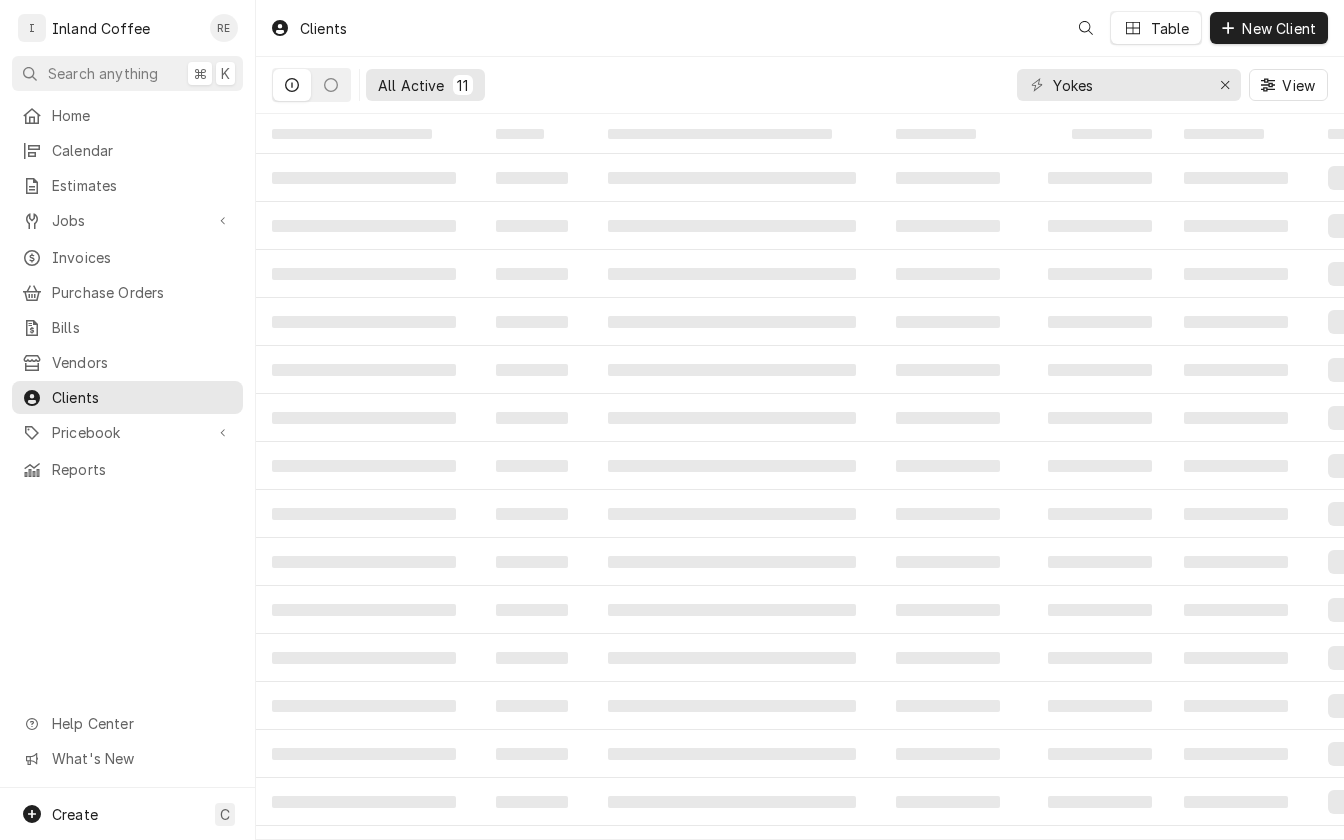 scroll, scrollTop: 0, scrollLeft: 0, axis: both 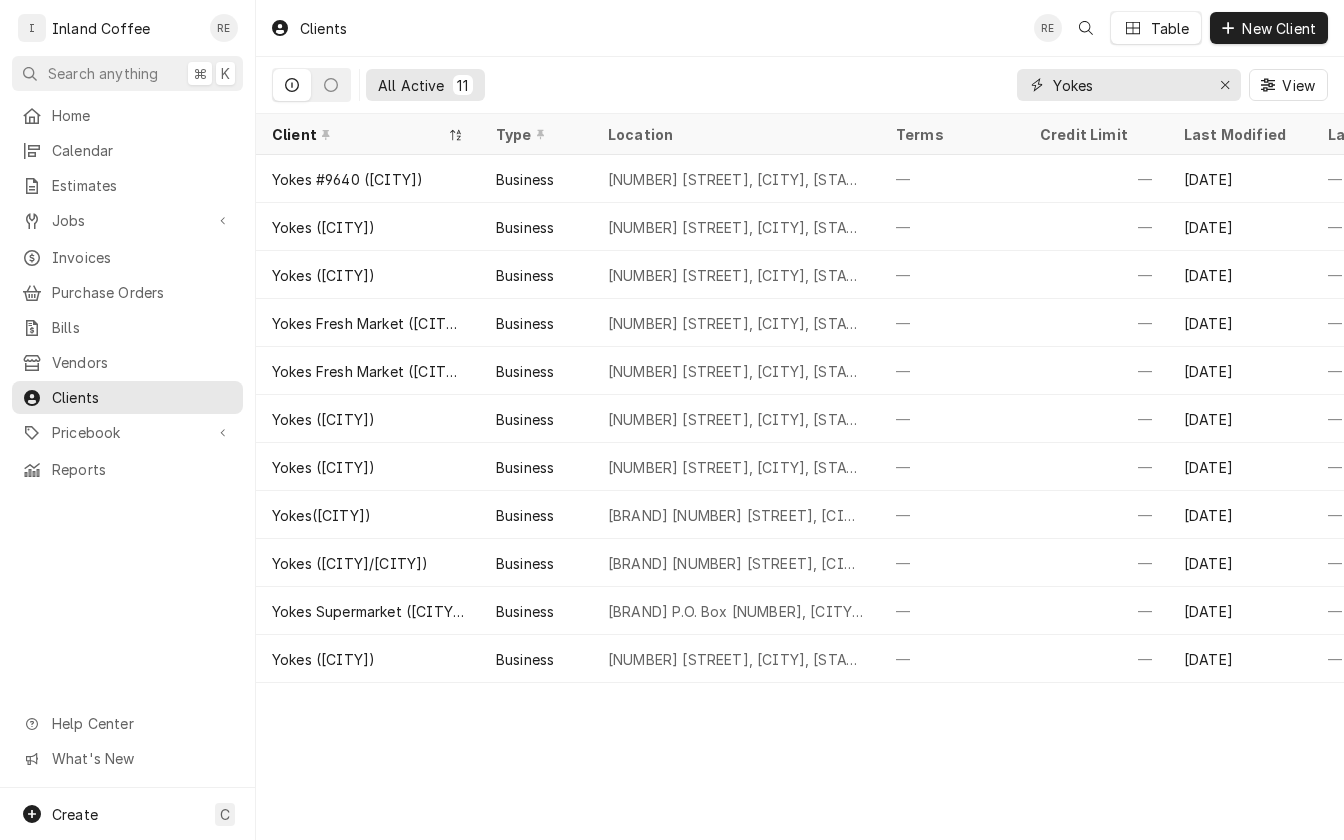 drag, startPoint x: 1116, startPoint y: 92, endPoint x: 1045, endPoint y: 83, distance: 71.568146 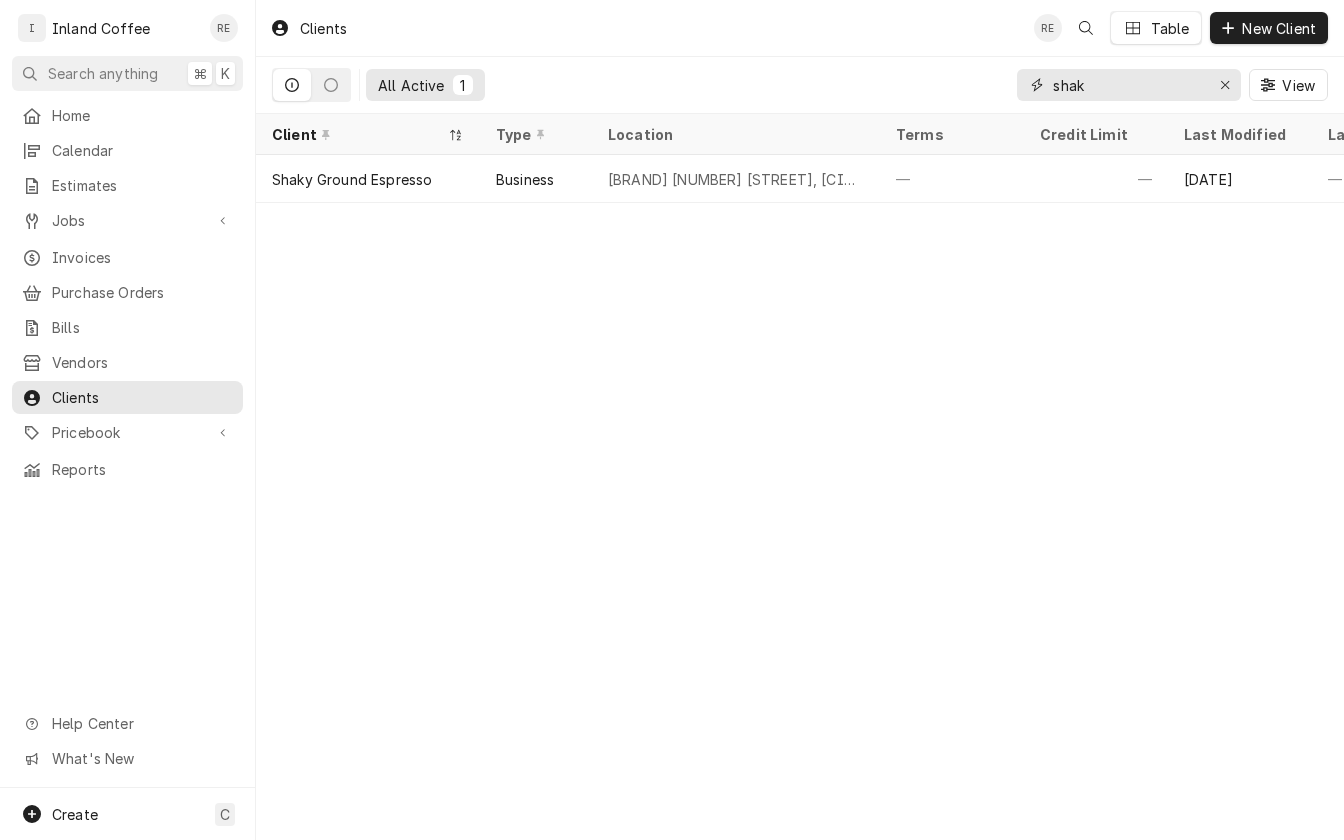 type on "soak" 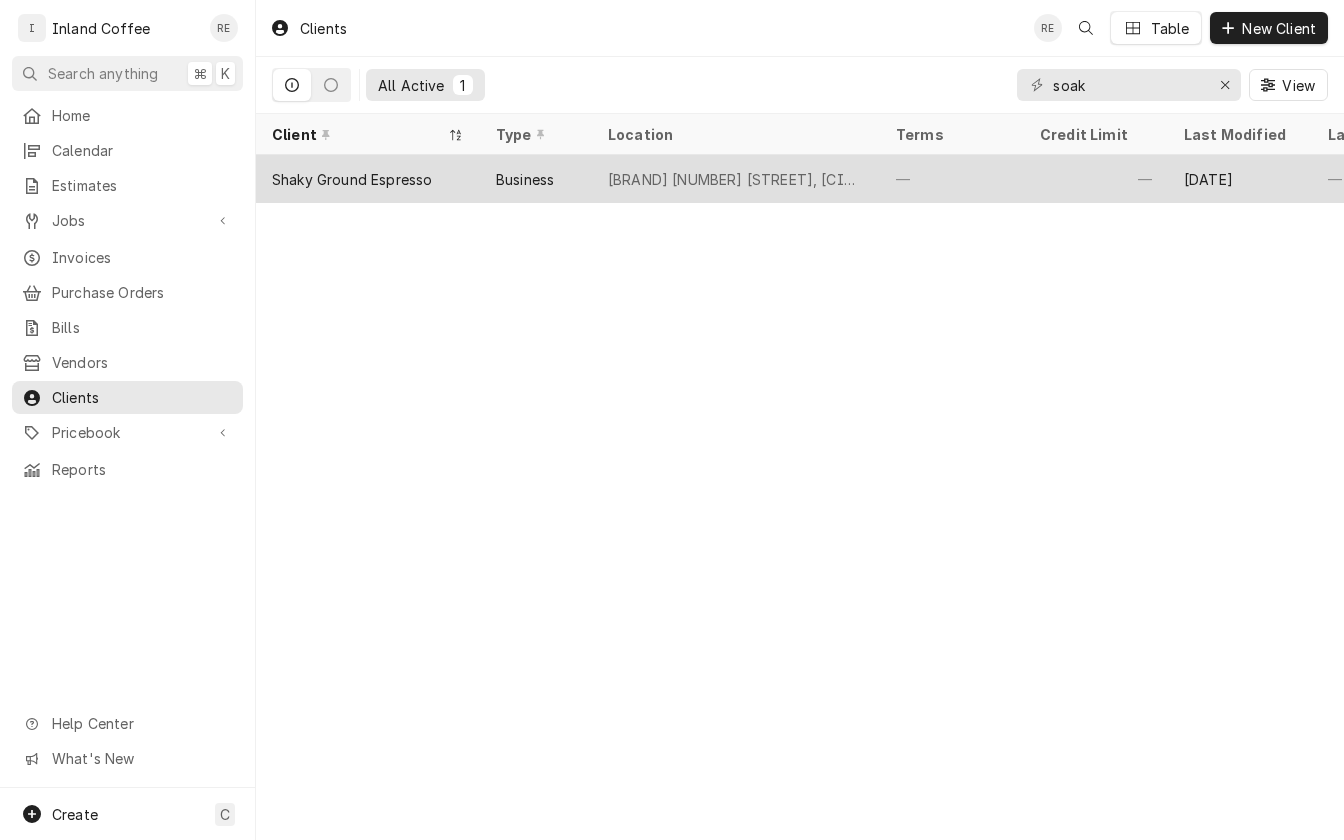 drag, startPoint x: 1044, startPoint y: 83, endPoint x: 499, endPoint y: 182, distance: 553.91876 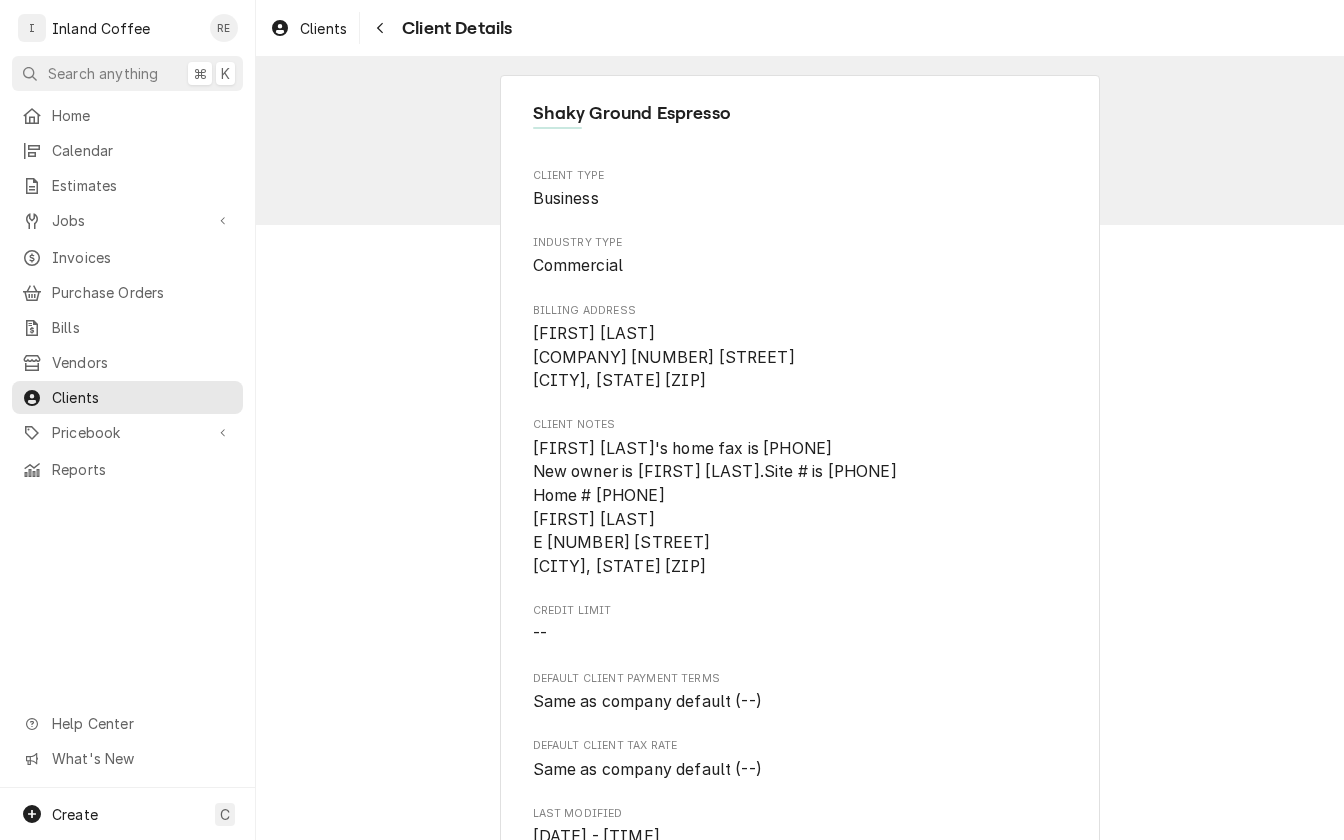 scroll, scrollTop: 0, scrollLeft: 0, axis: both 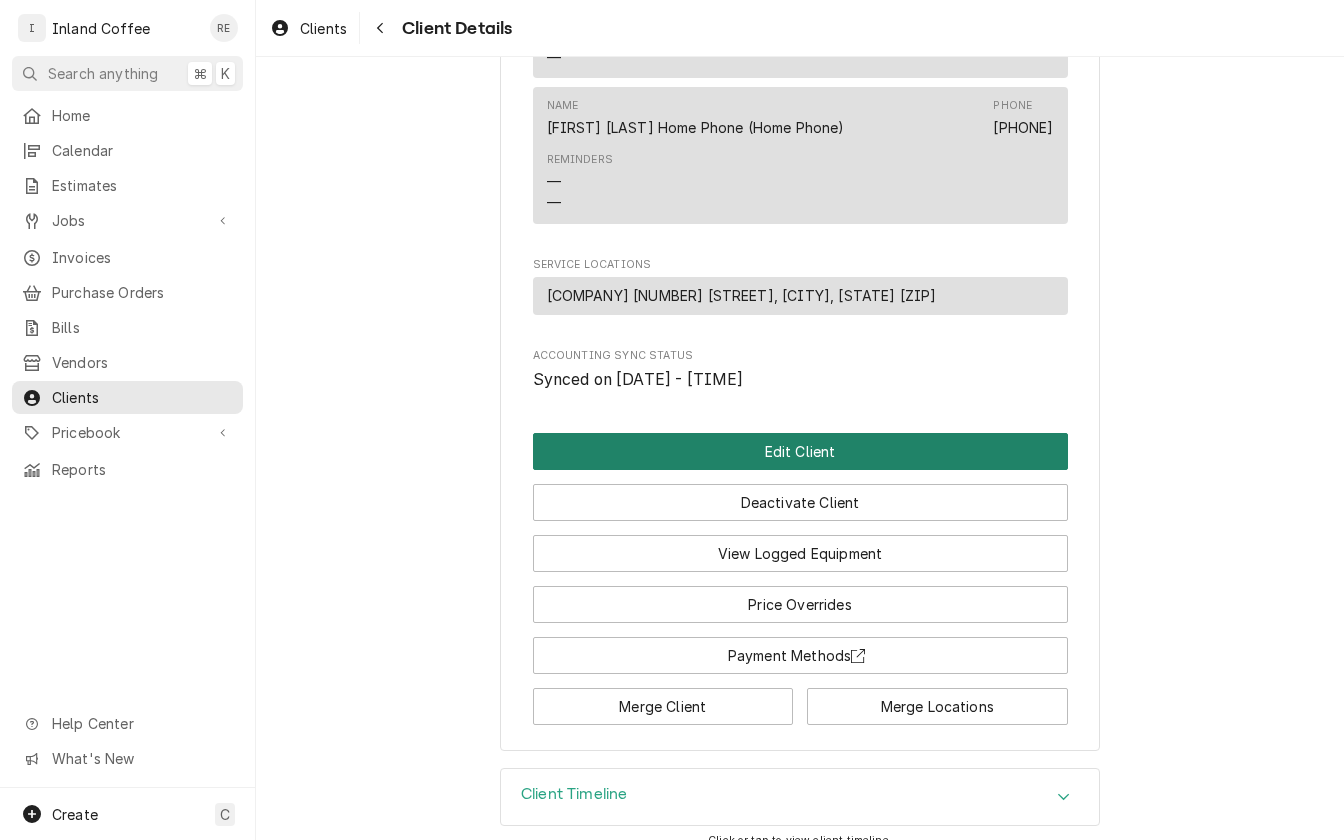 click on "Edit Client" at bounding box center [800, 451] 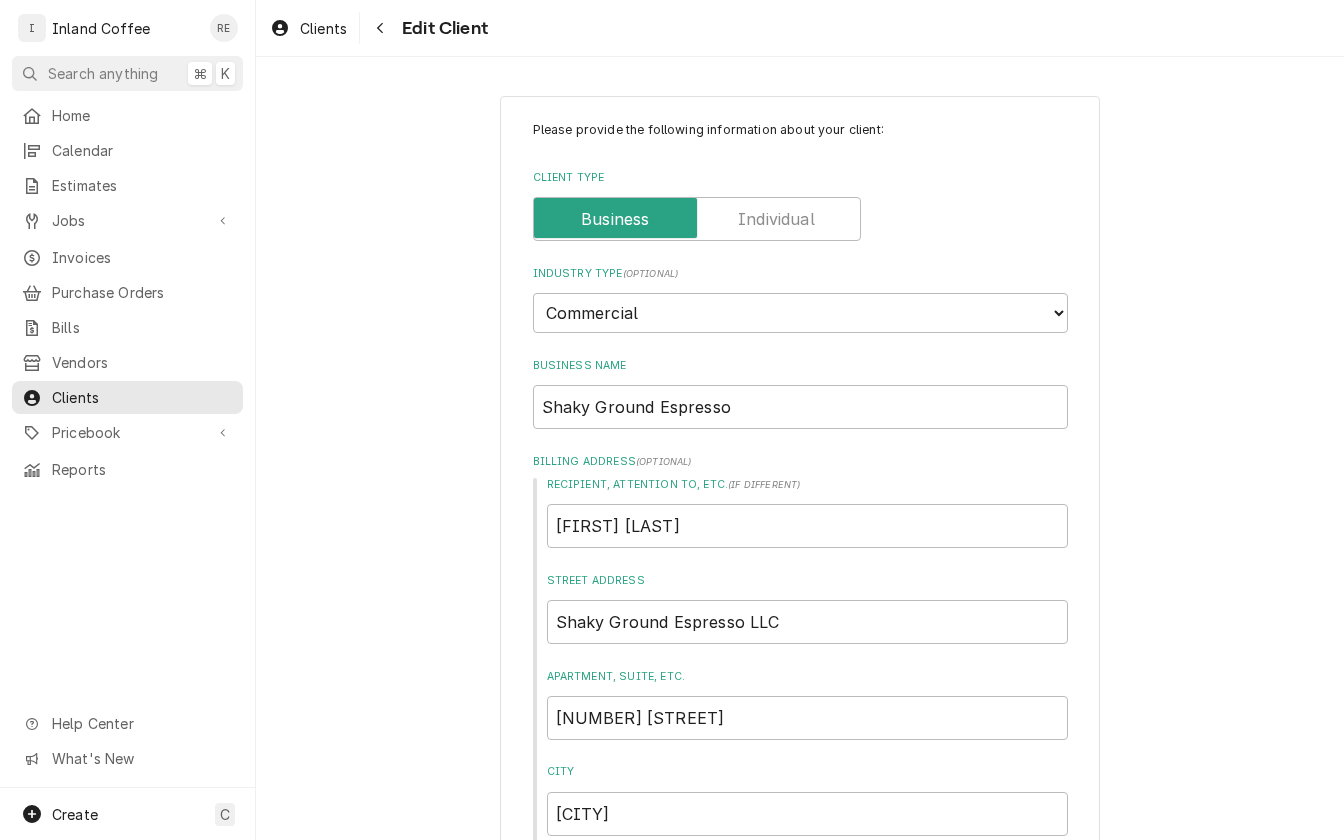 scroll, scrollTop: 0, scrollLeft: 0, axis: both 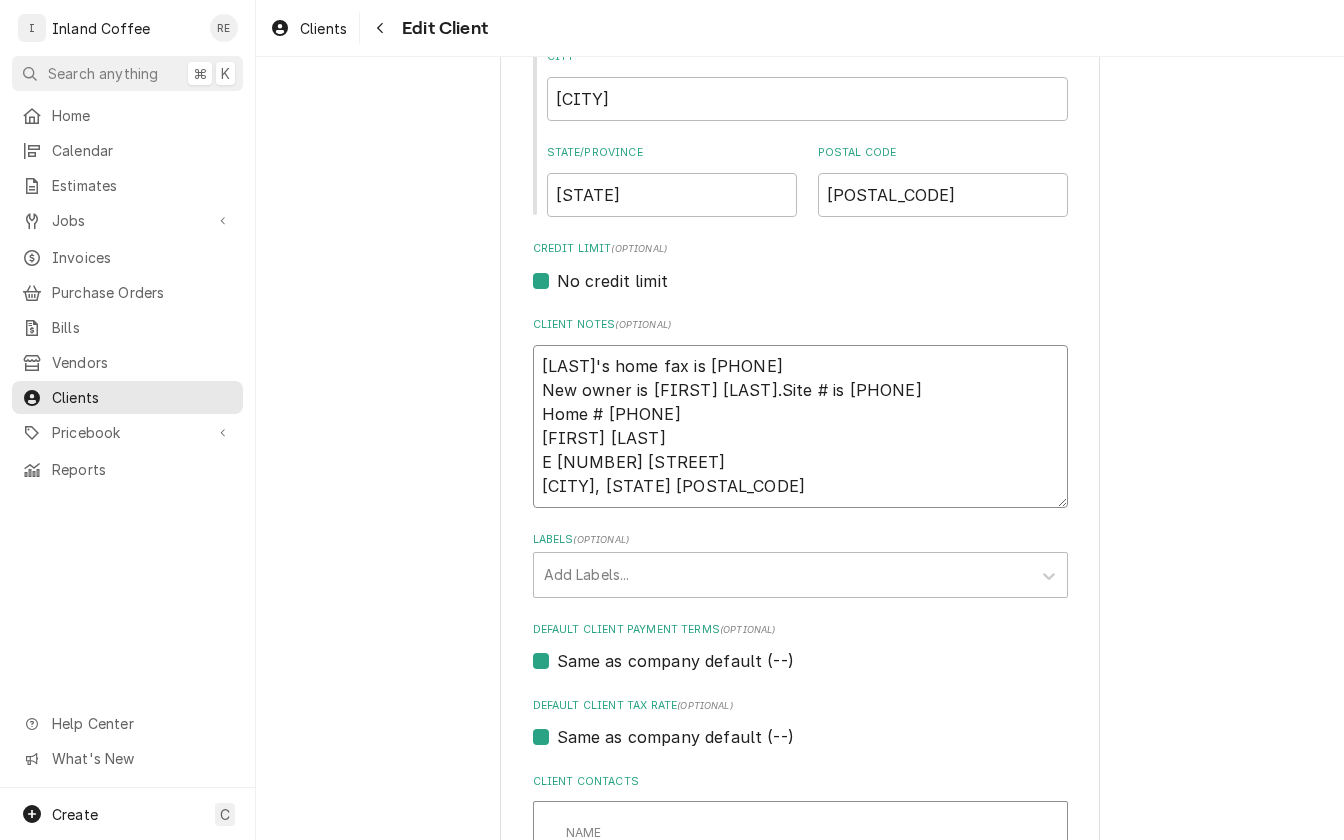 drag, startPoint x: 937, startPoint y: 368, endPoint x: 540, endPoint y: 368, distance: 397 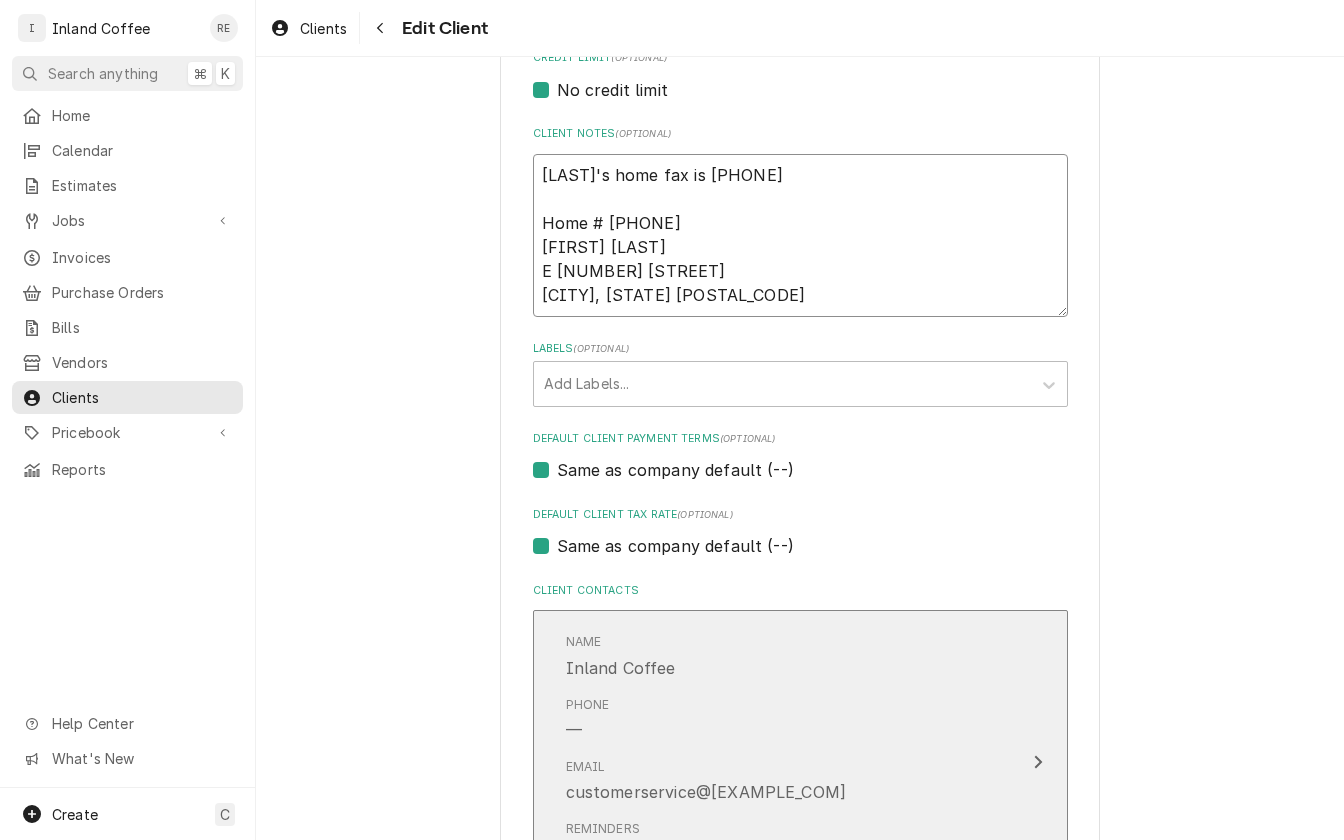 scroll, scrollTop: 902, scrollLeft: 0, axis: vertical 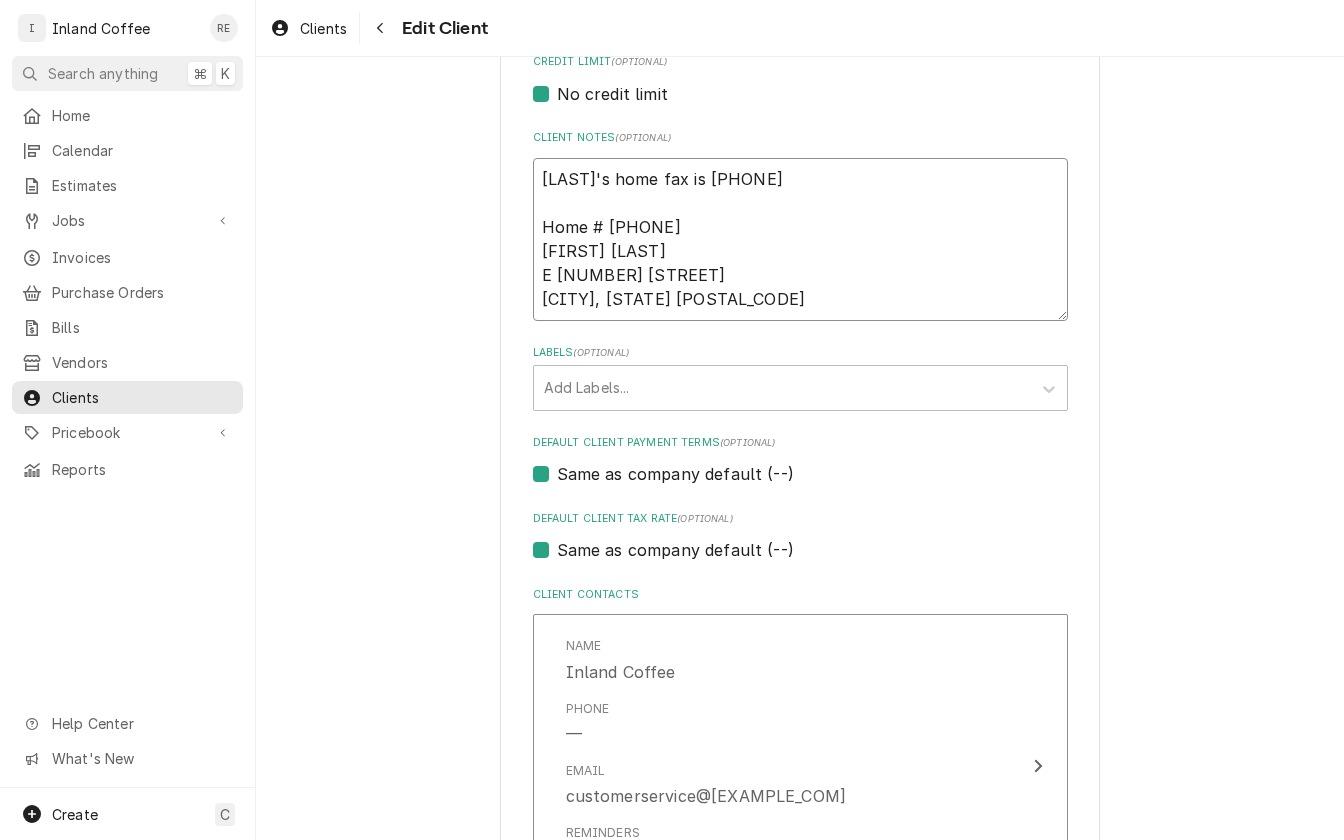 drag, startPoint x: 693, startPoint y: 204, endPoint x: 509, endPoint y: 193, distance: 184.3285 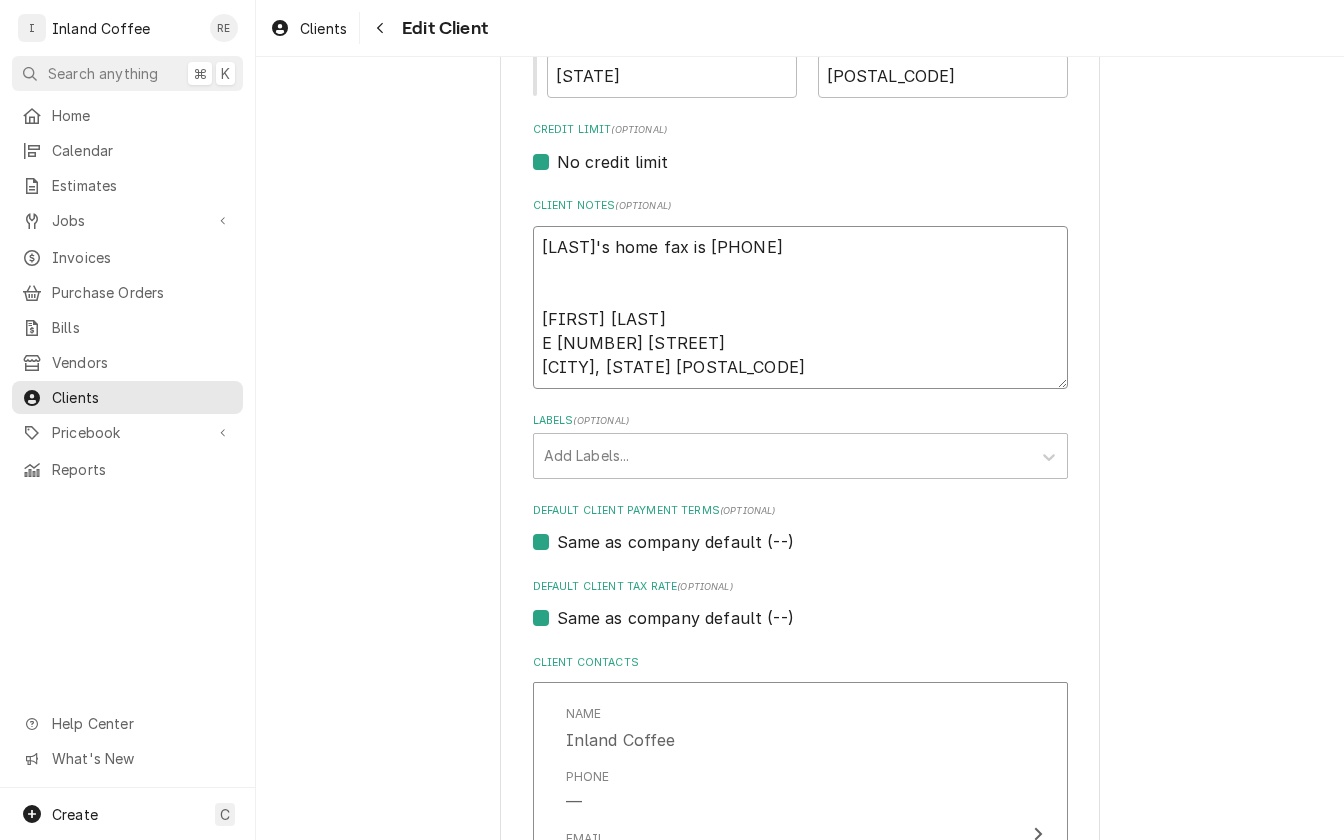 scroll, scrollTop: 827, scrollLeft: 0, axis: vertical 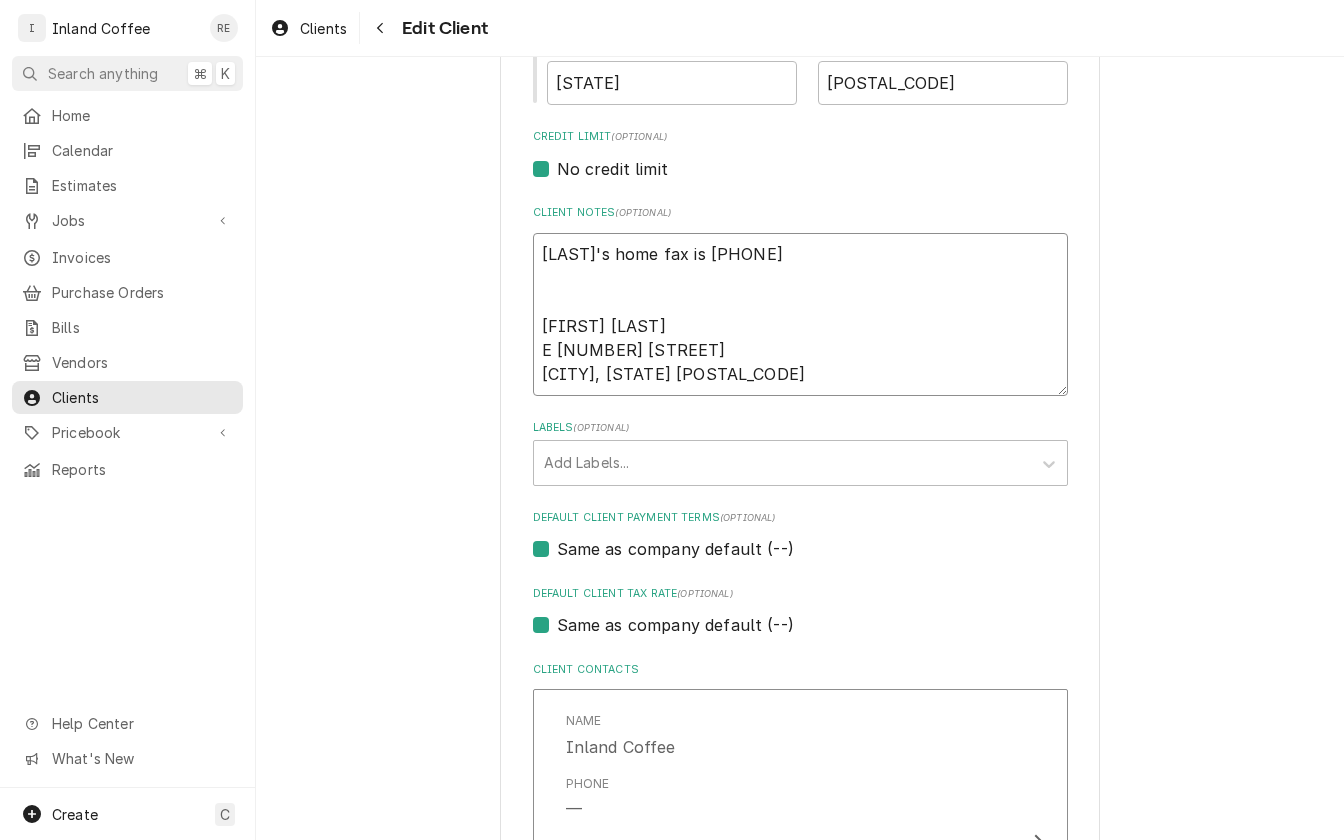 drag, startPoint x: 834, startPoint y: 224, endPoint x: 525, endPoint y: 197, distance: 310.17737 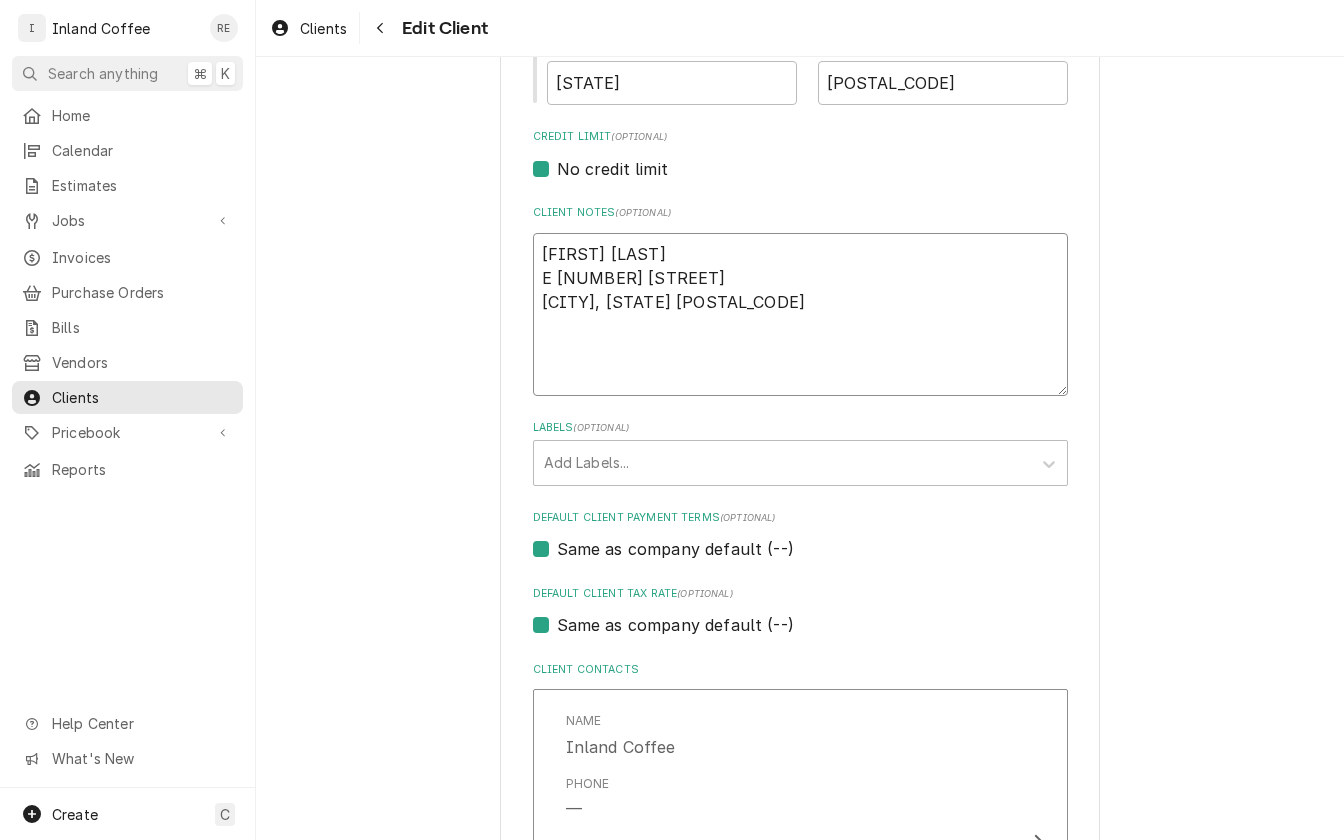 click on "[FIRST] [LAST]
E [NUMBER] [STREET]
[CITY], [STATE] [ZIP]" at bounding box center (800, 314) 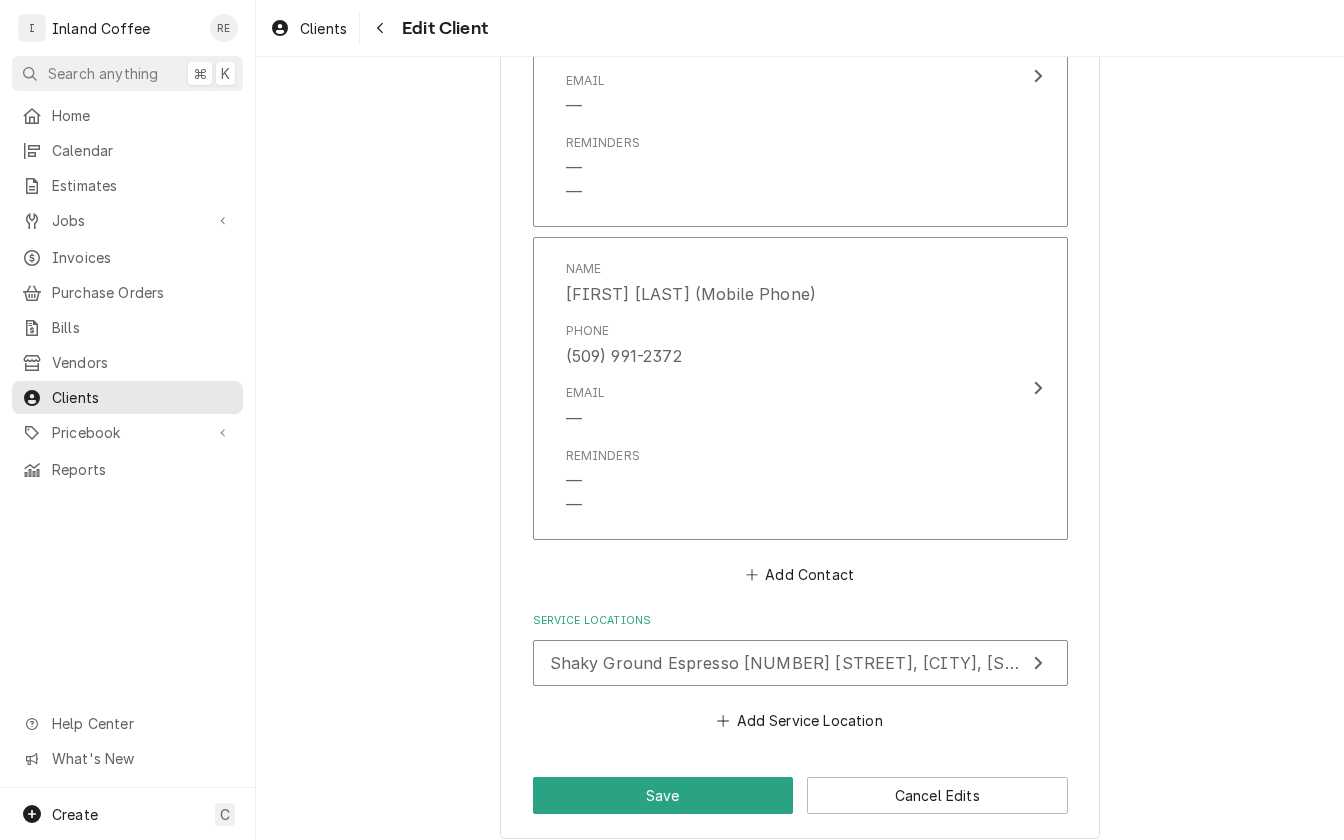scroll, scrollTop: 2836, scrollLeft: 0, axis: vertical 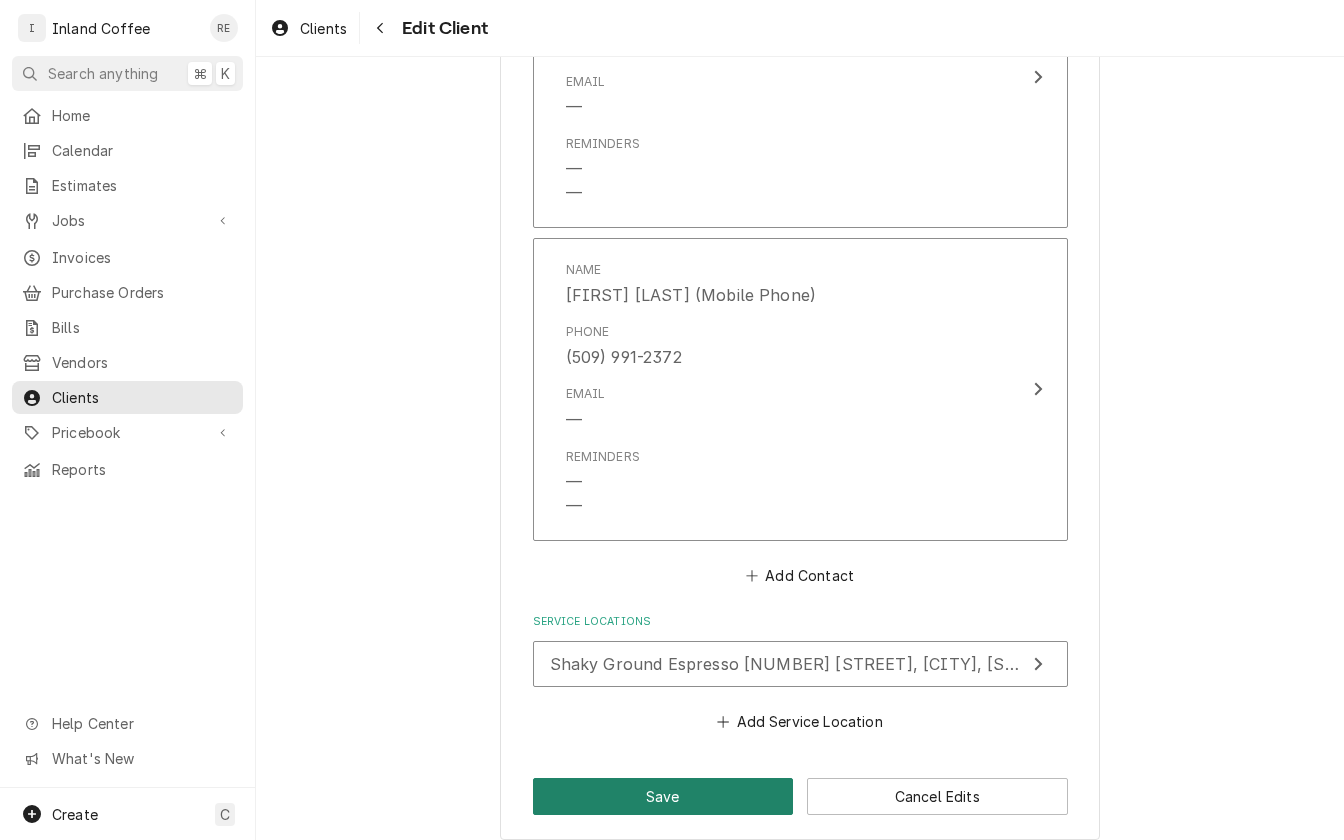 type on "[FIRST] [LAST]
E [NUMBER] [STREET]
[CITY], [STATE] [ZIP]" 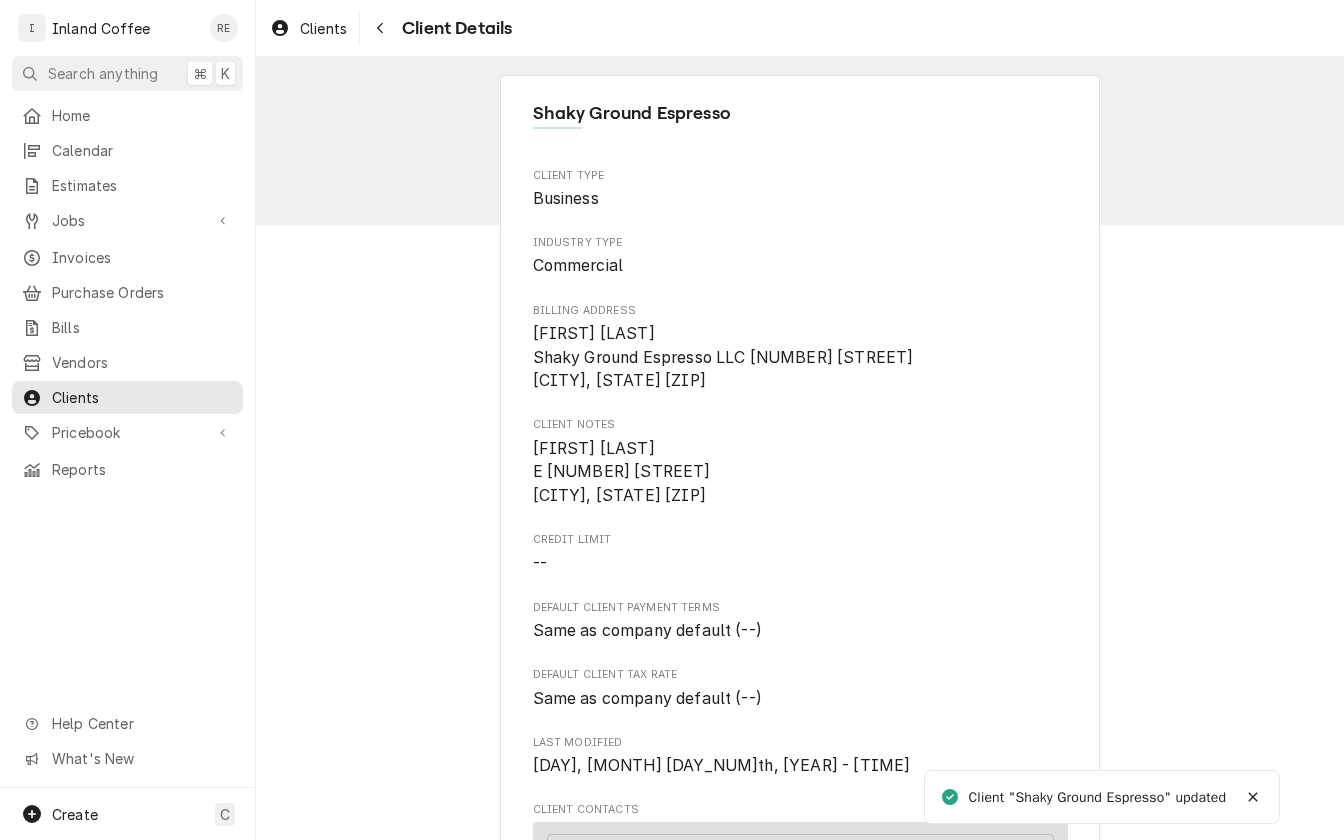 scroll, scrollTop: 0, scrollLeft: 0, axis: both 